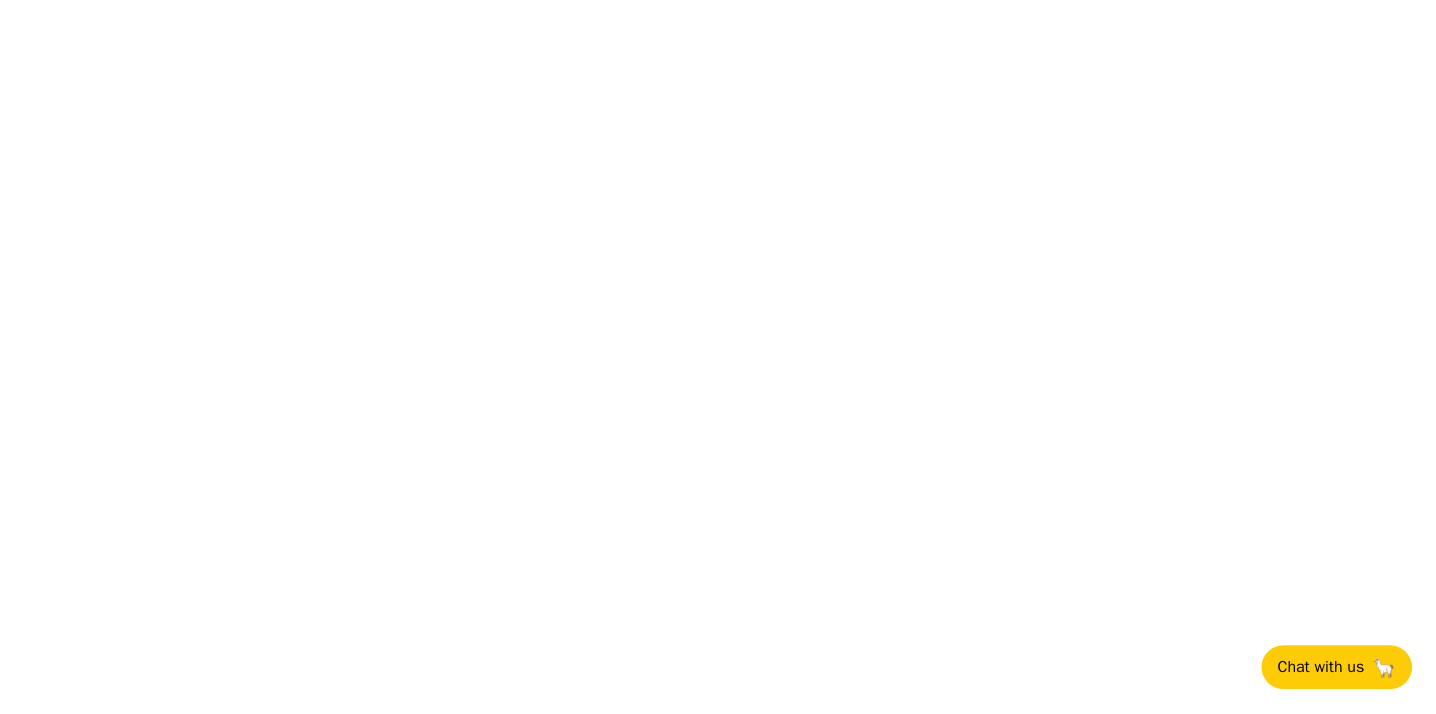 scroll, scrollTop: 0, scrollLeft: 0, axis: both 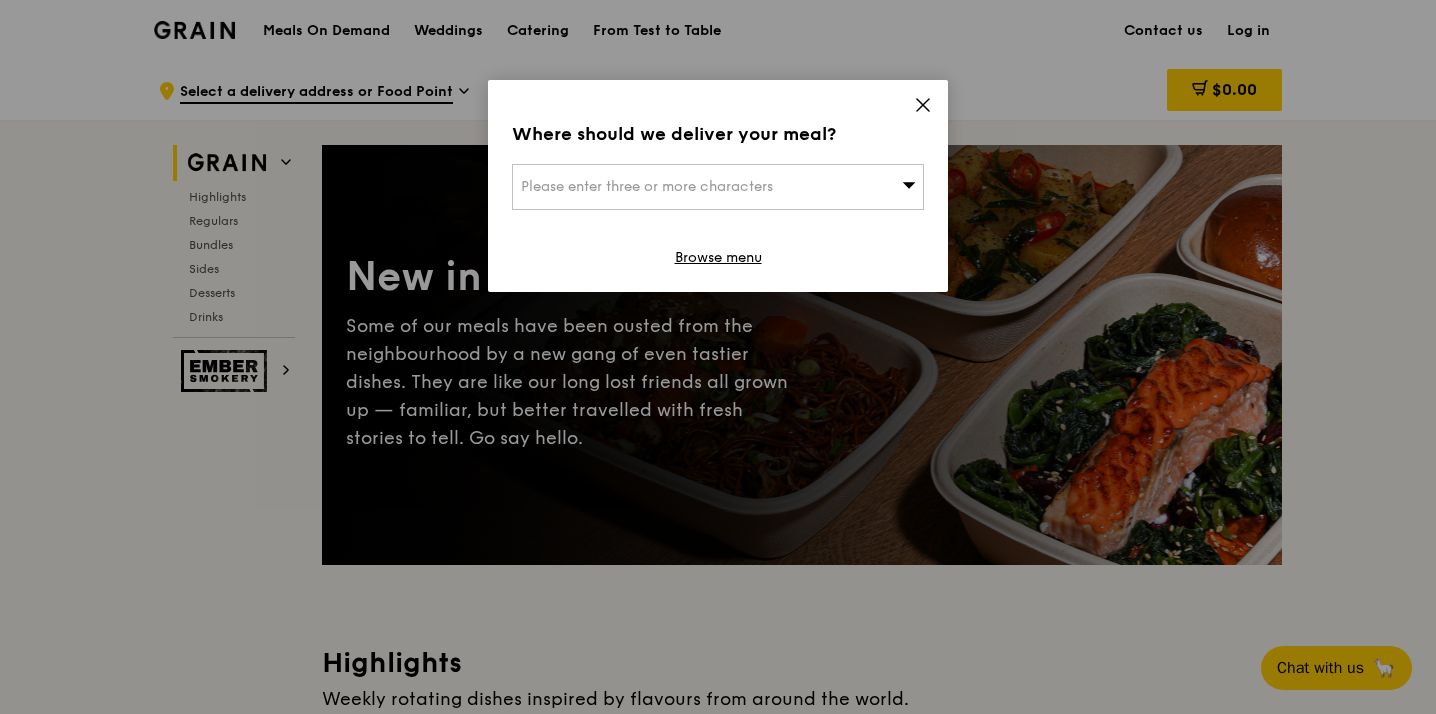 click 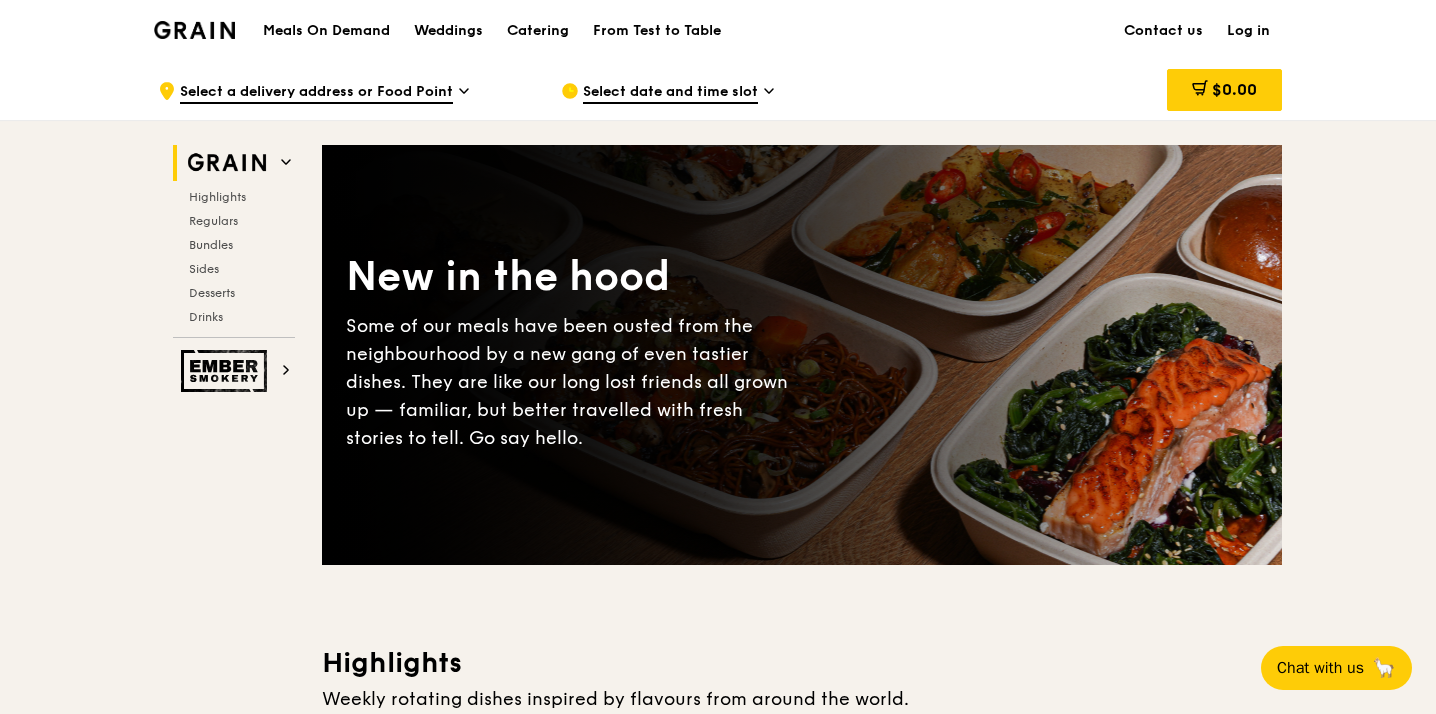 click on "Log in" at bounding box center (1248, 31) 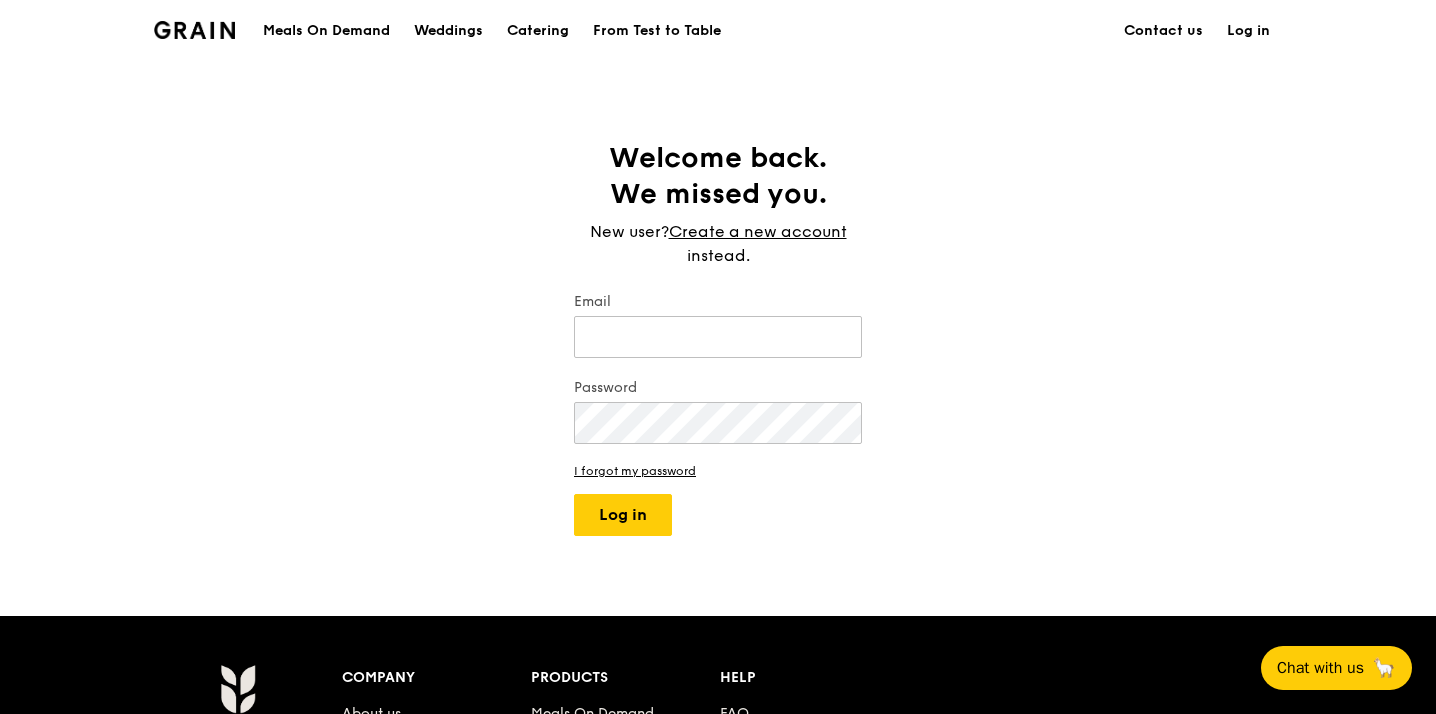 type on "jhoana@grain.com.sg" 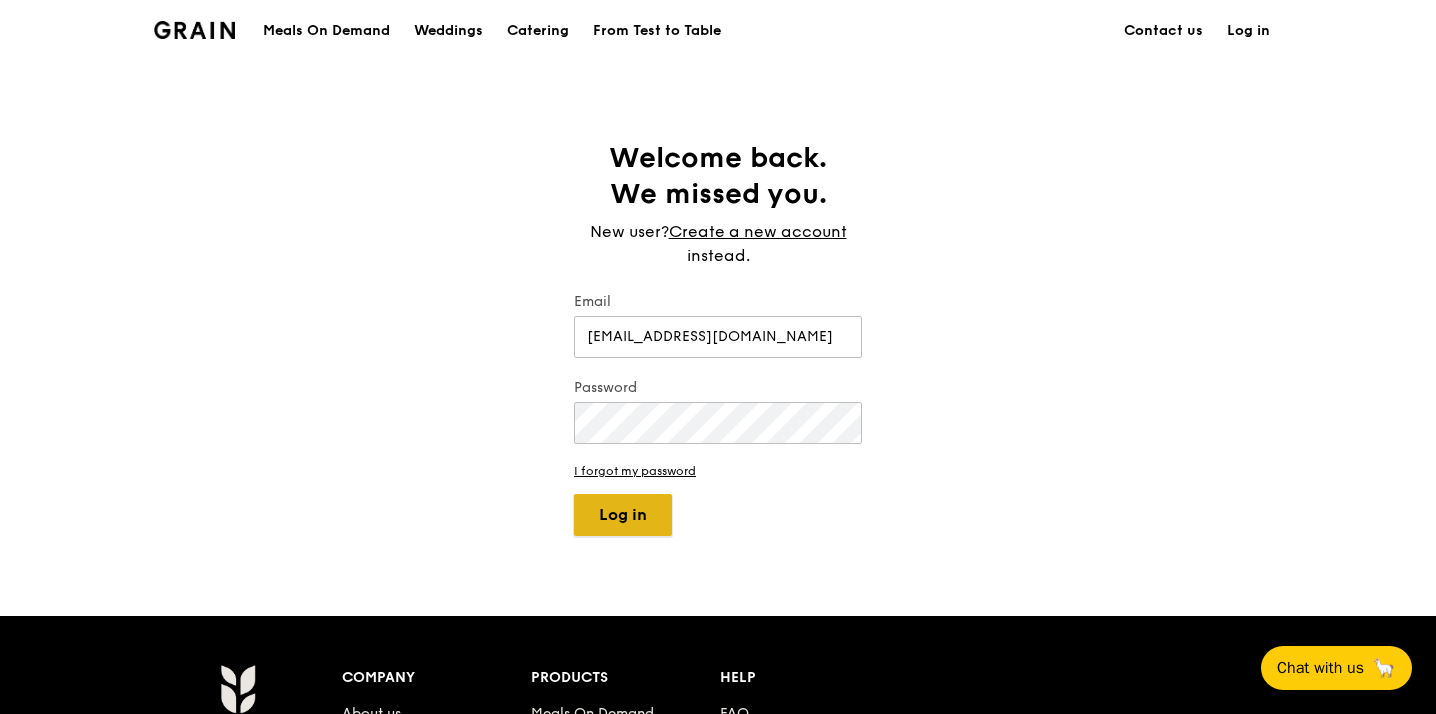 click on "Log in" at bounding box center [623, 515] 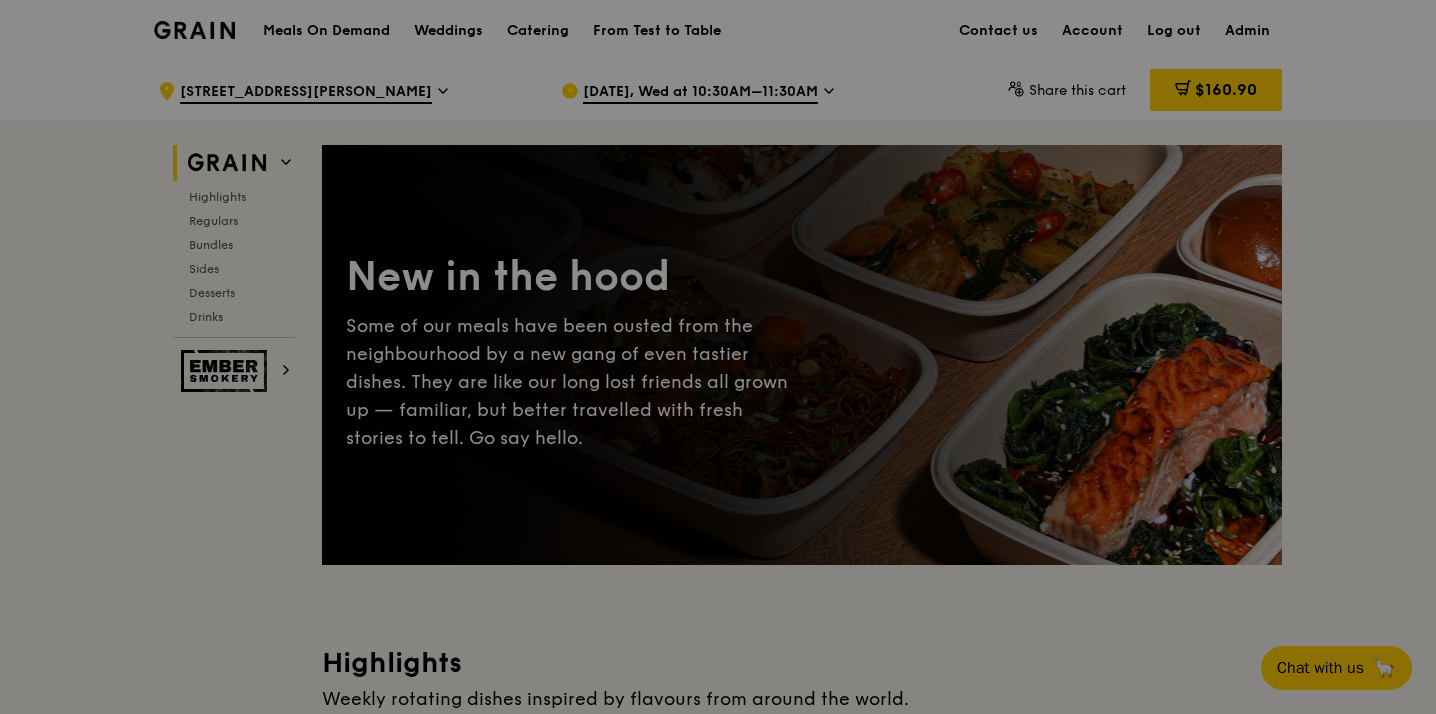 click at bounding box center [718, 357] 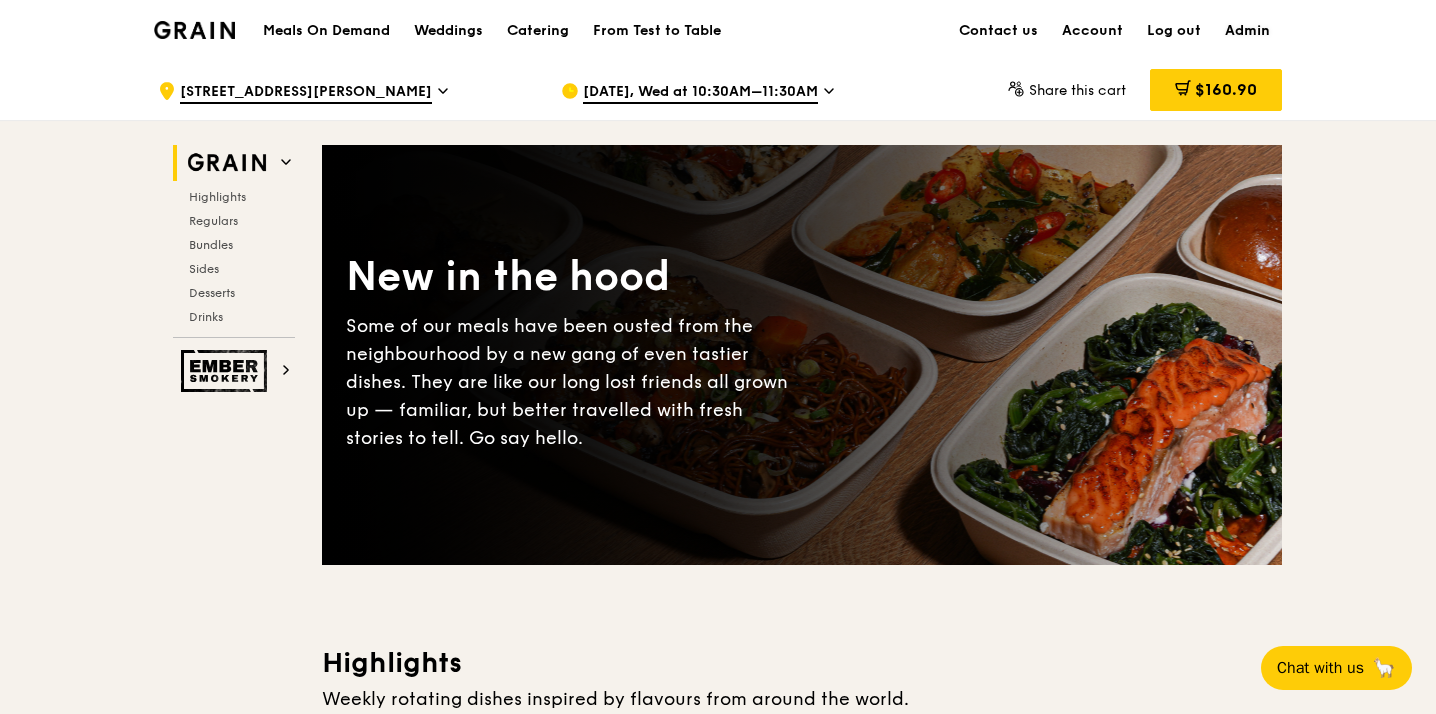 click on "Admin" at bounding box center [1247, 31] 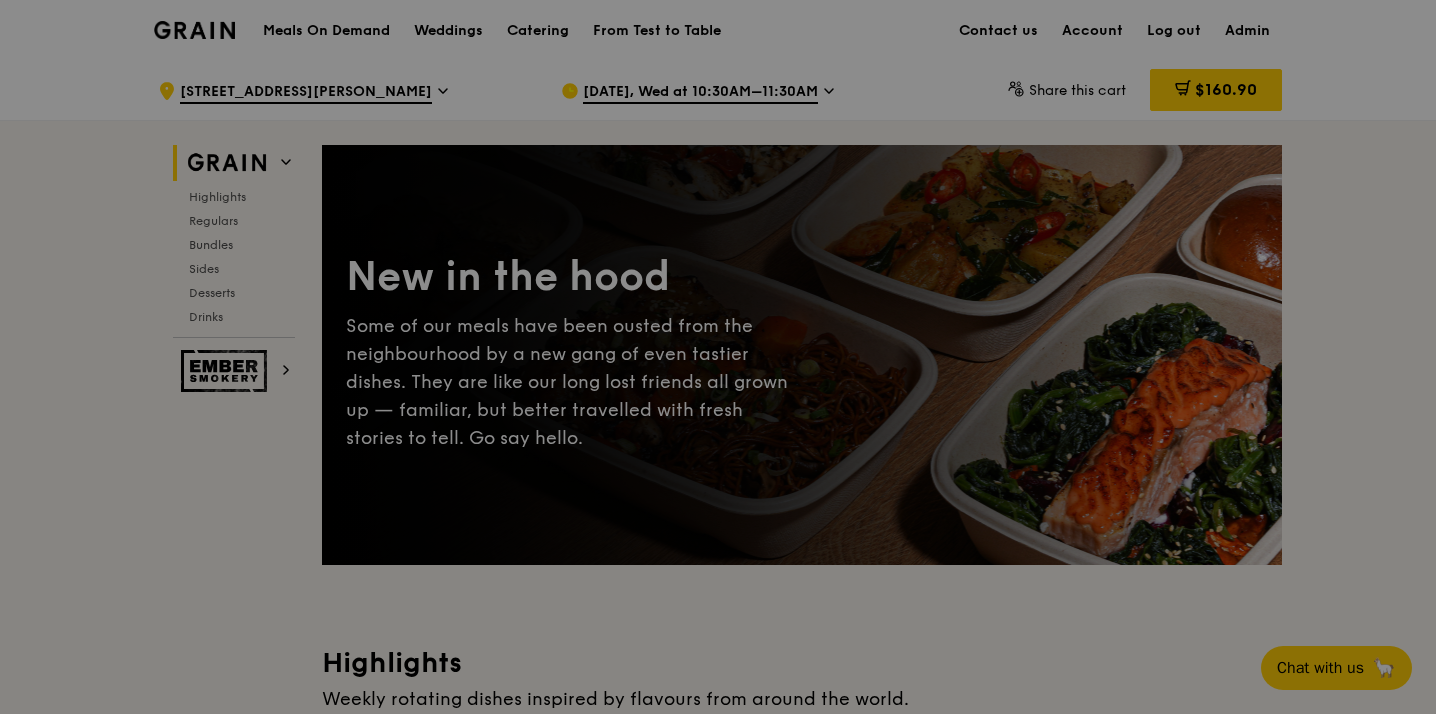 select on "100" 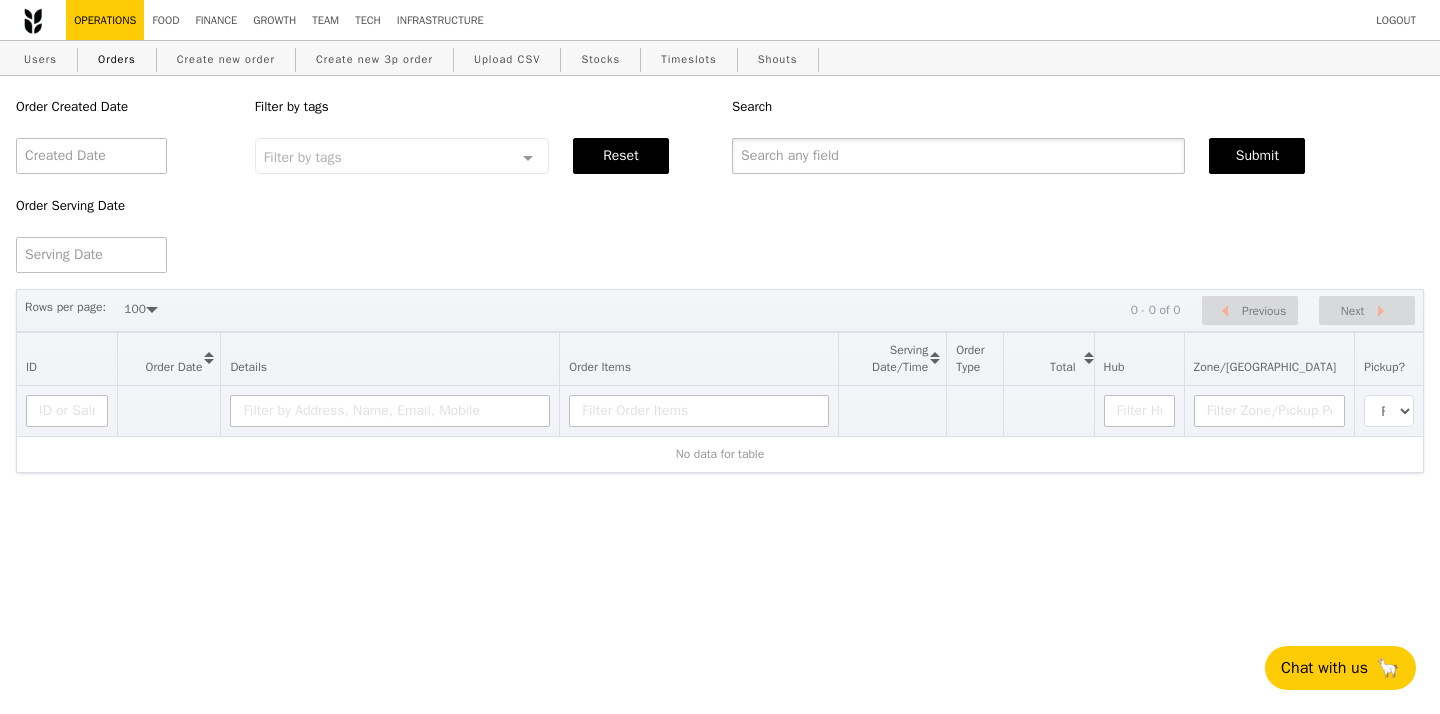 click at bounding box center [958, 156] 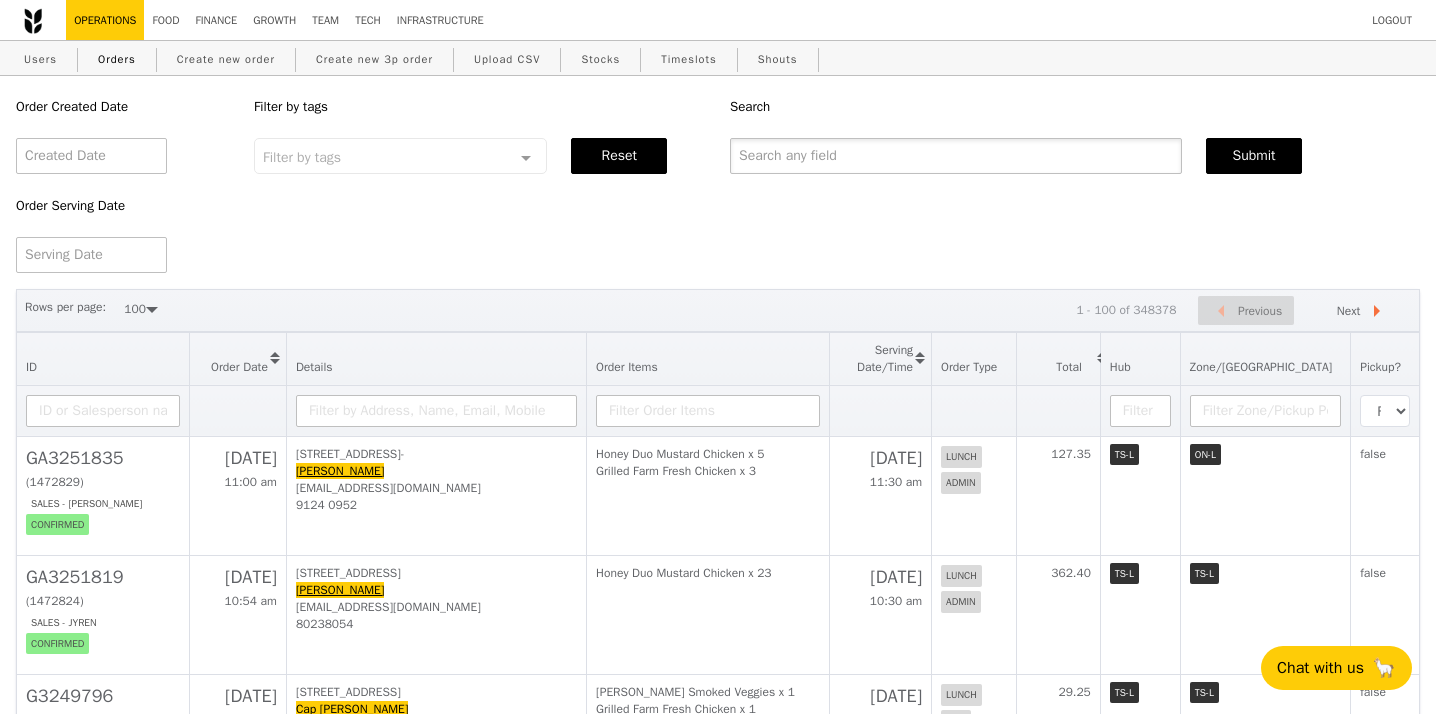 type on "u" 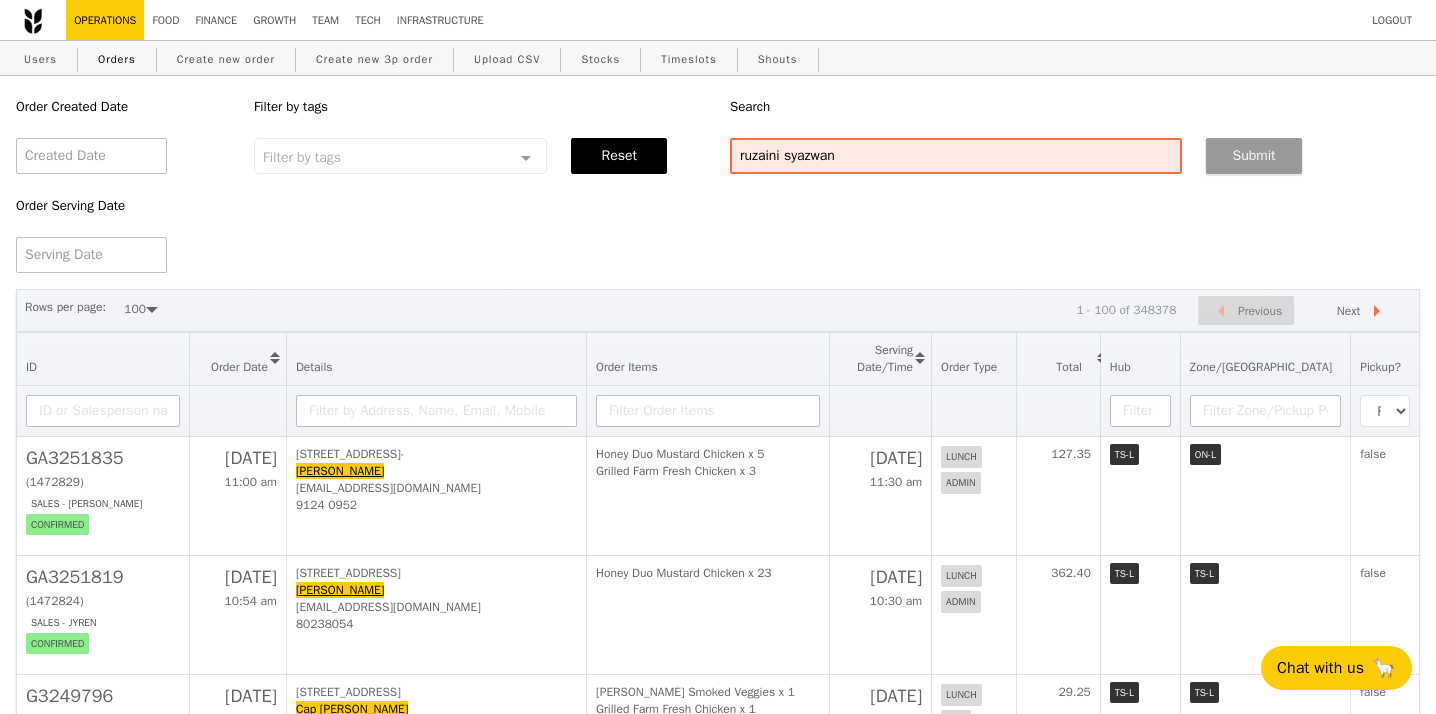 click on "Submit" at bounding box center [1254, 156] 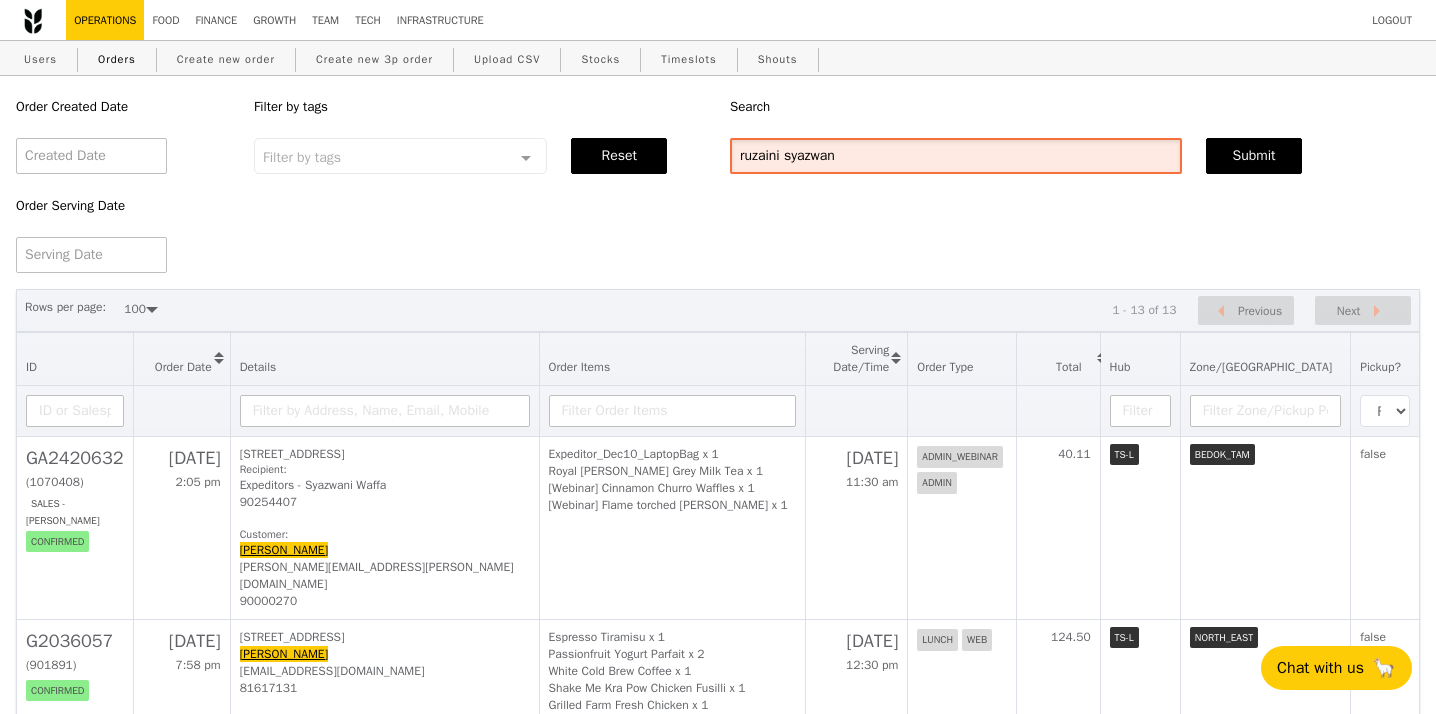 click on "ruzaini syazwan" at bounding box center [956, 156] 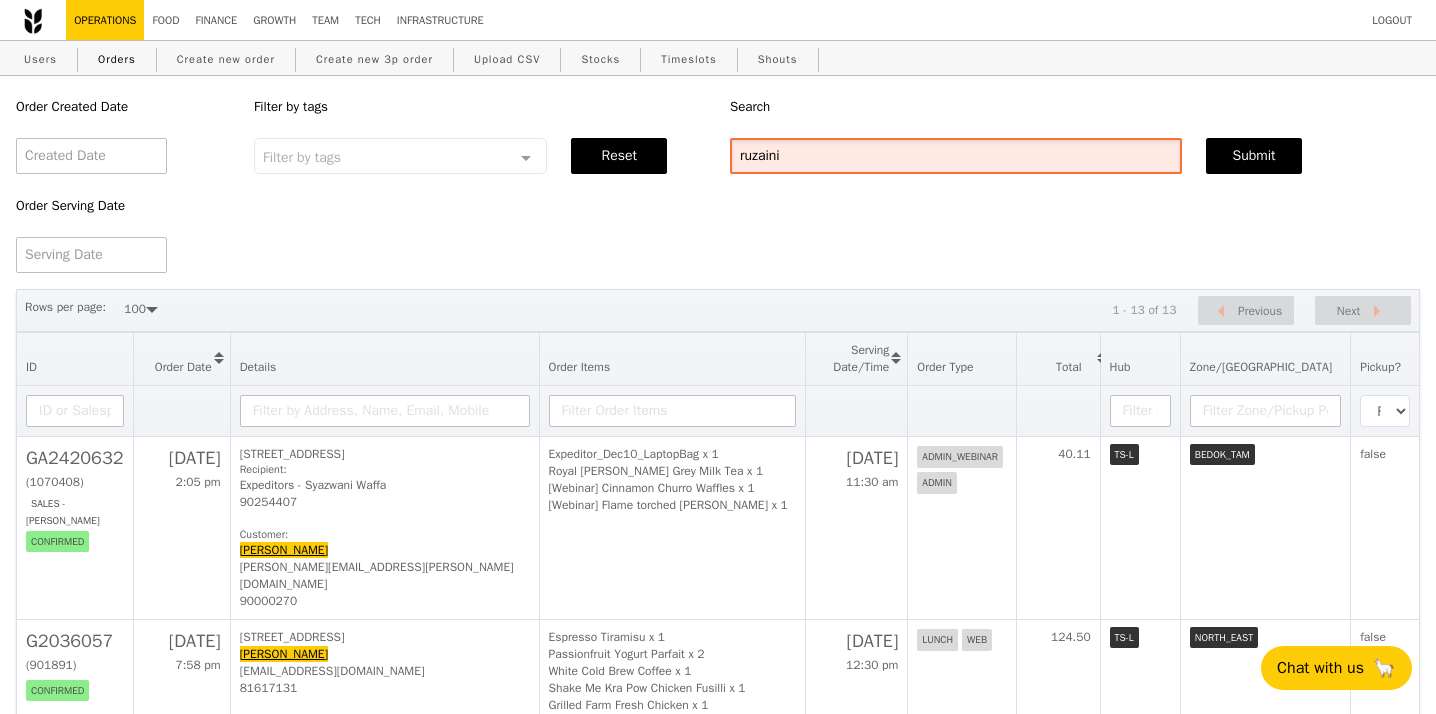 type on "ruzaini" 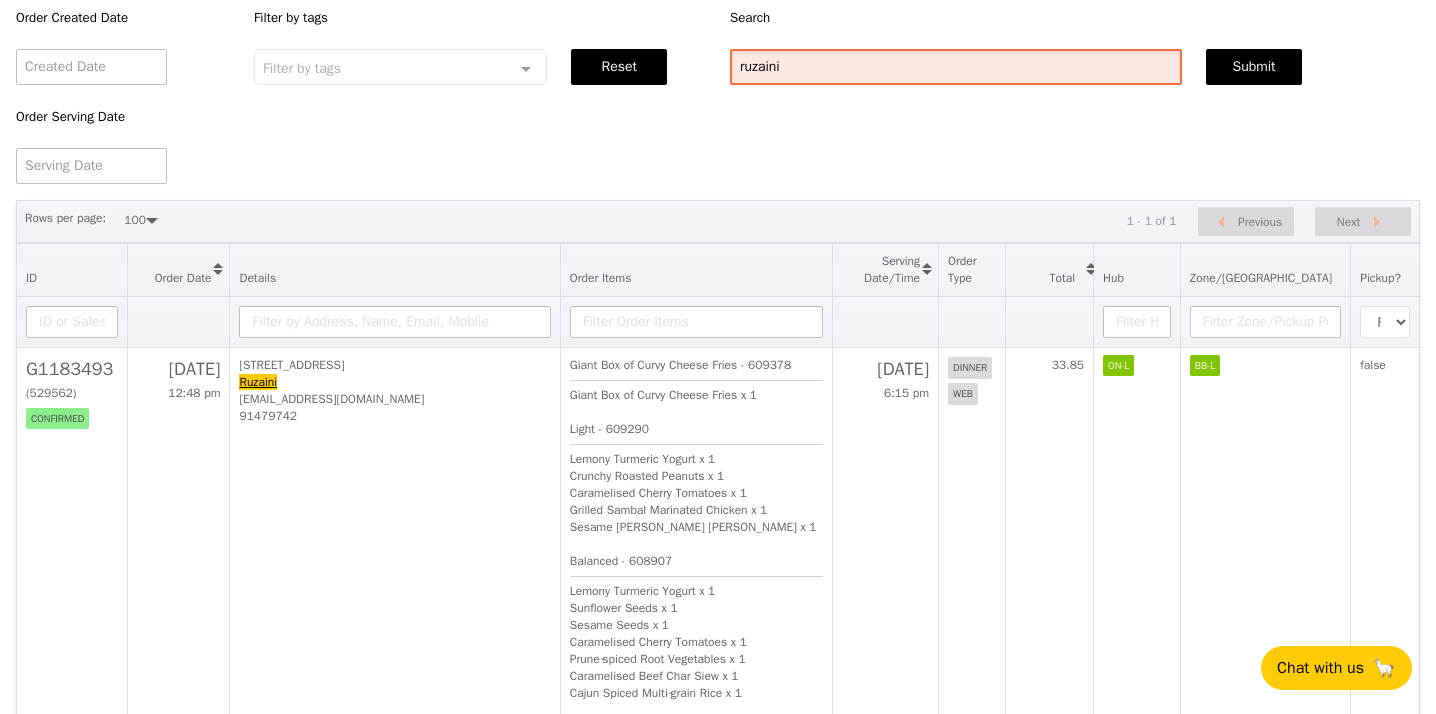 scroll, scrollTop: 117, scrollLeft: 0, axis: vertical 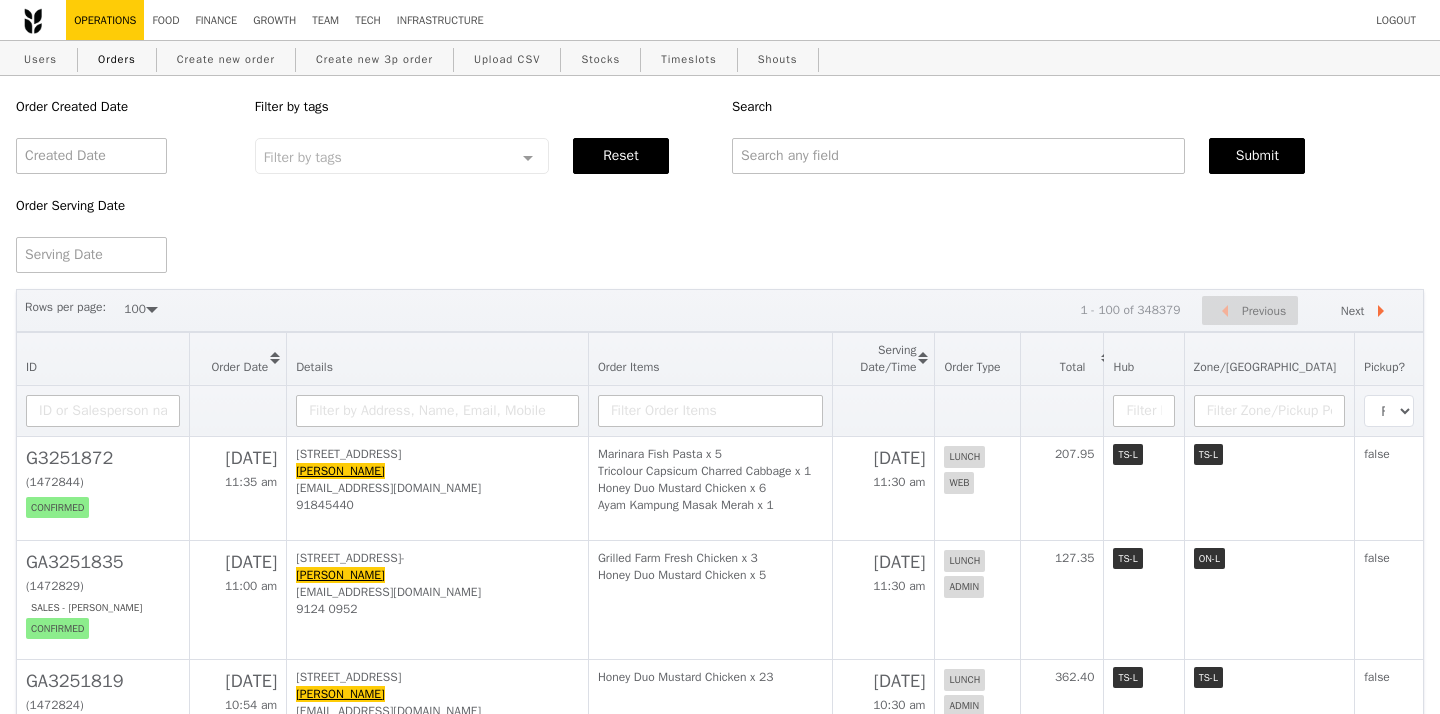 select on "100" 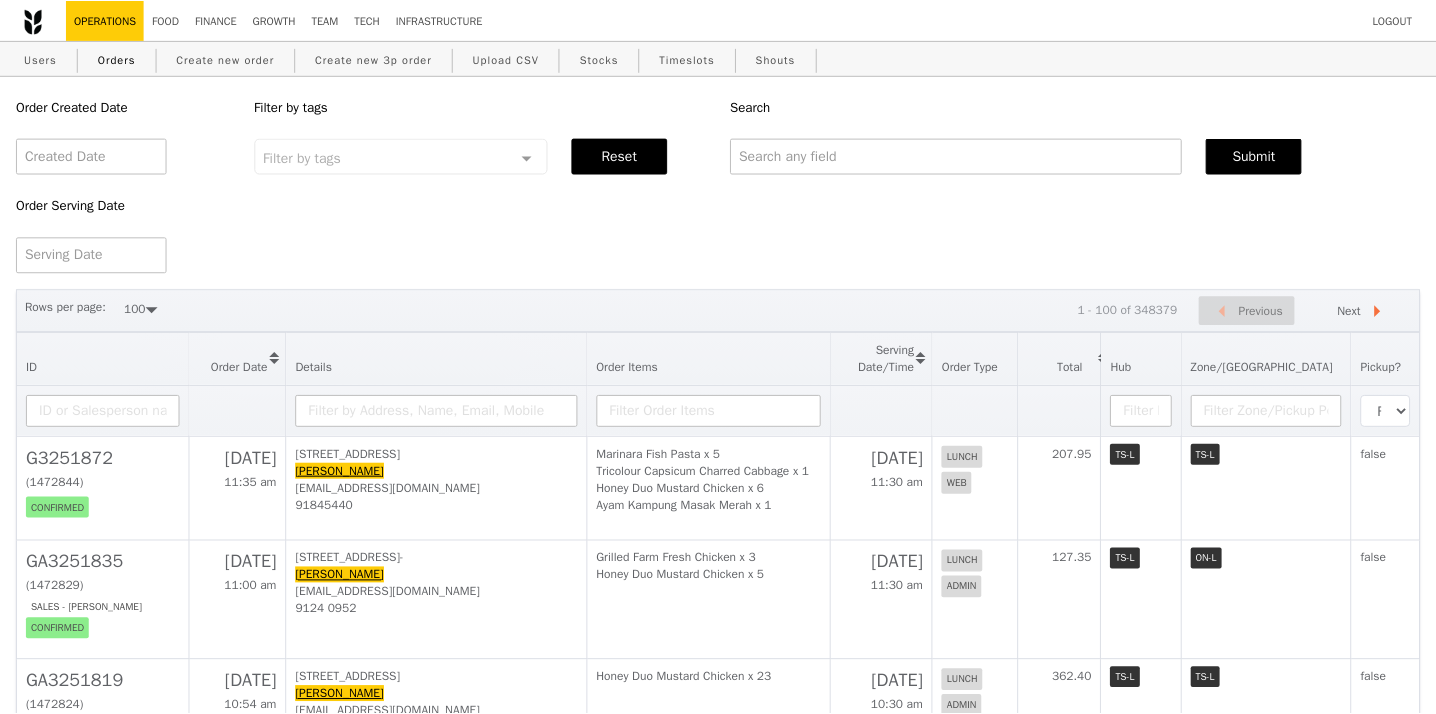 scroll, scrollTop: 0, scrollLeft: 0, axis: both 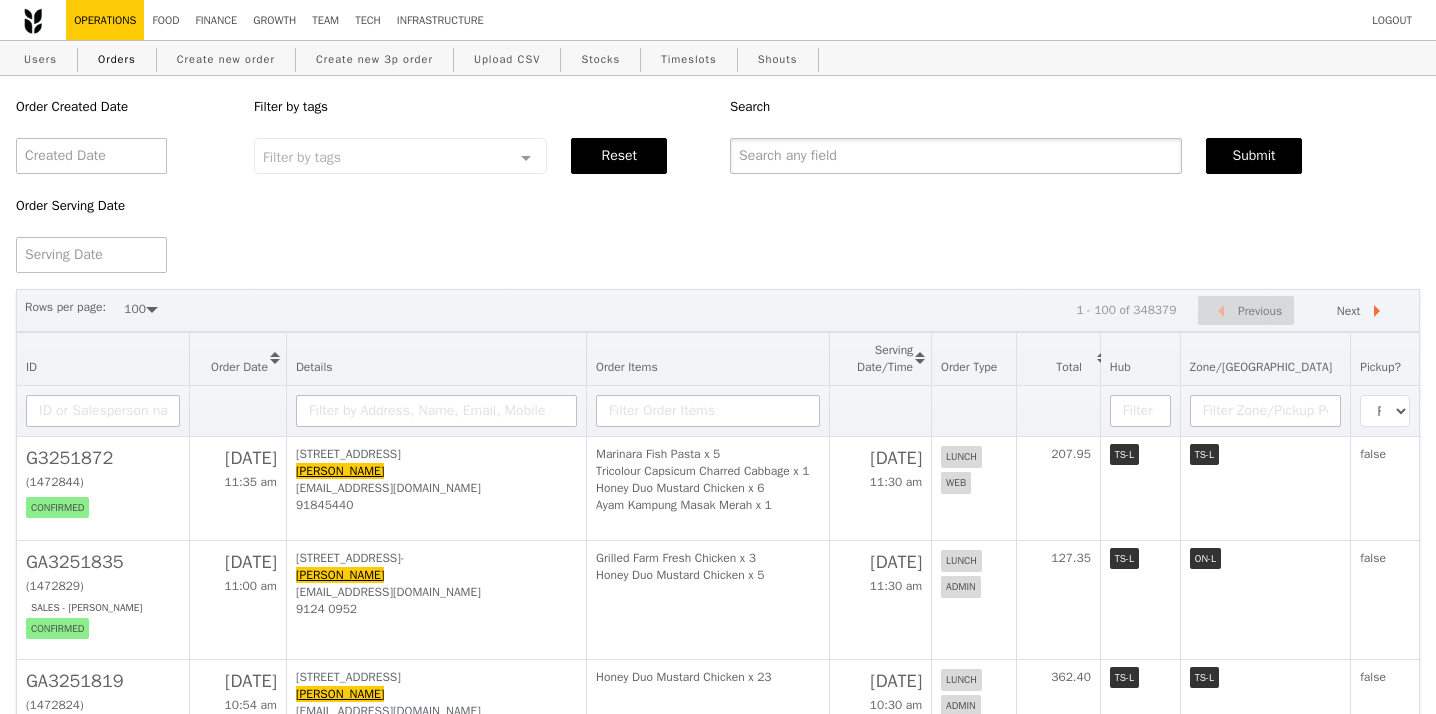 click at bounding box center (956, 156) 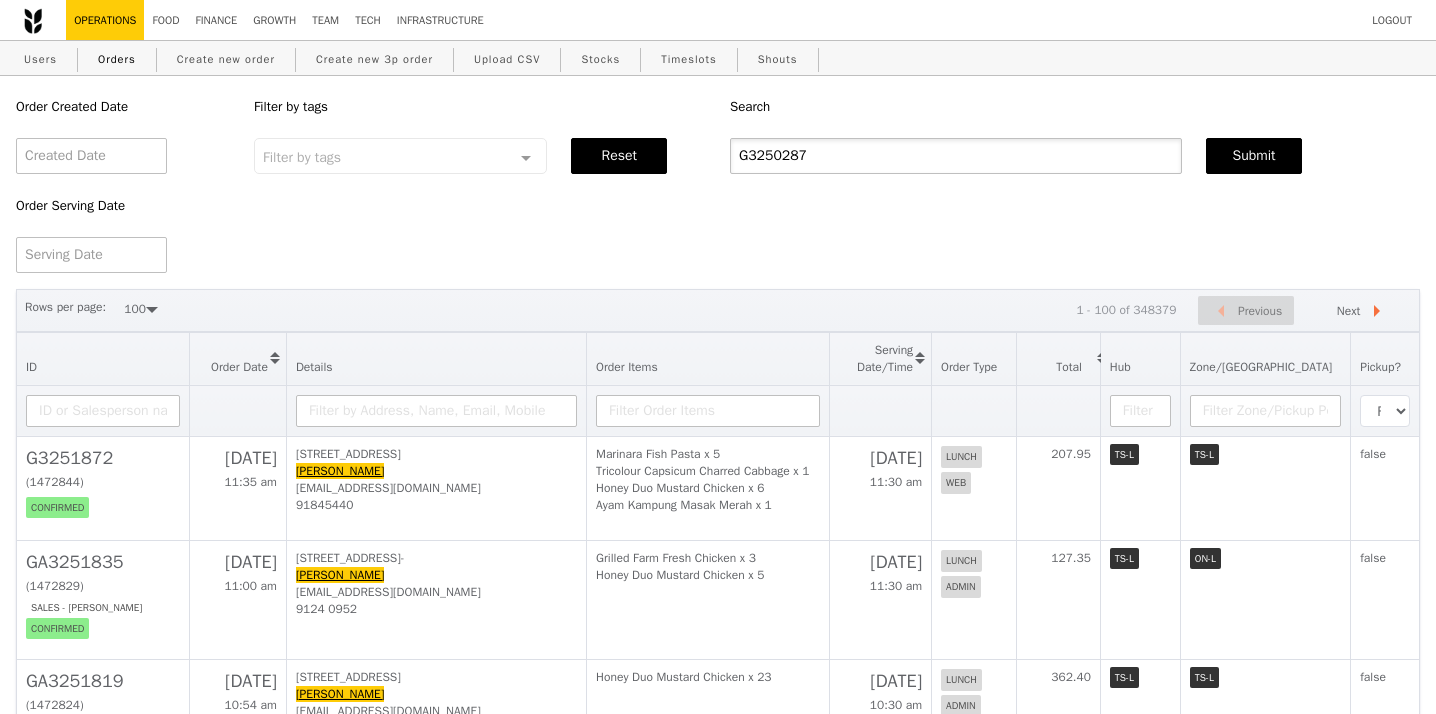 type on "G3250287" 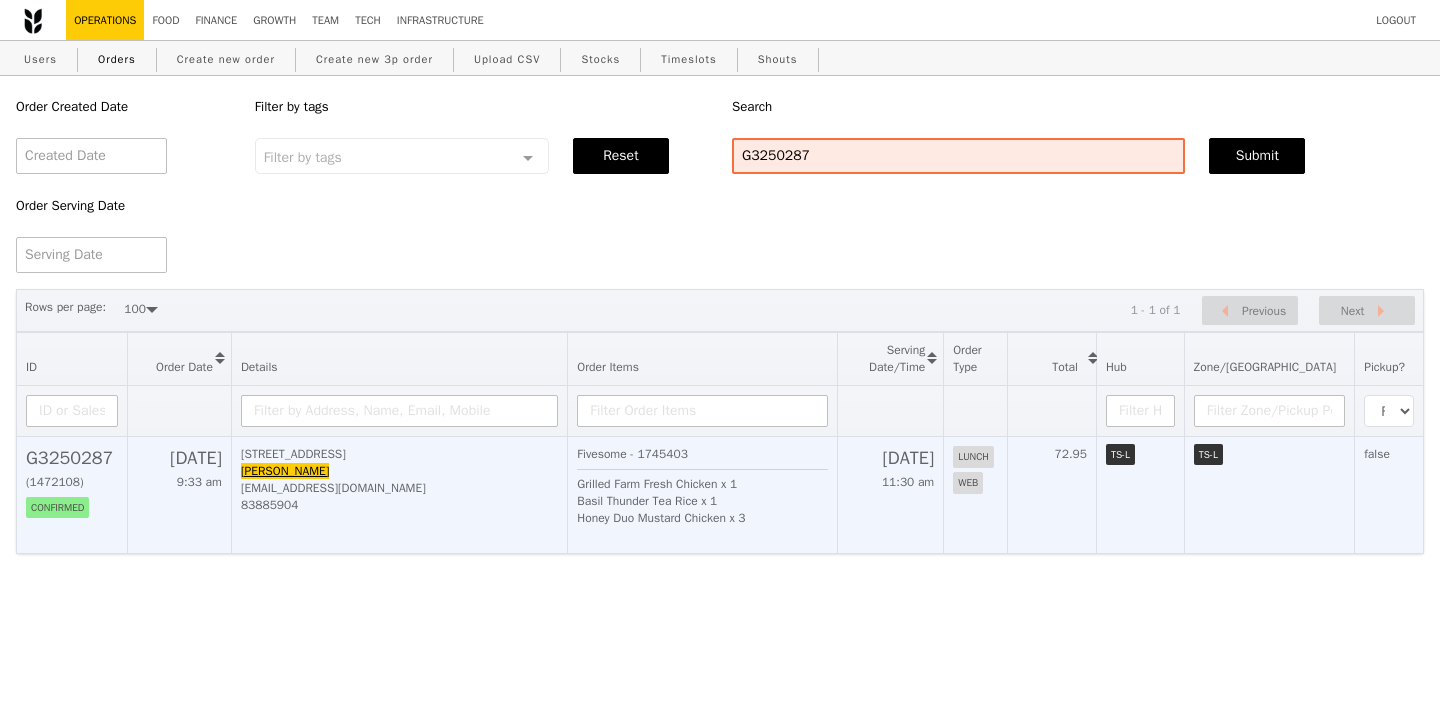click on "G3250287" at bounding box center (72, 458) 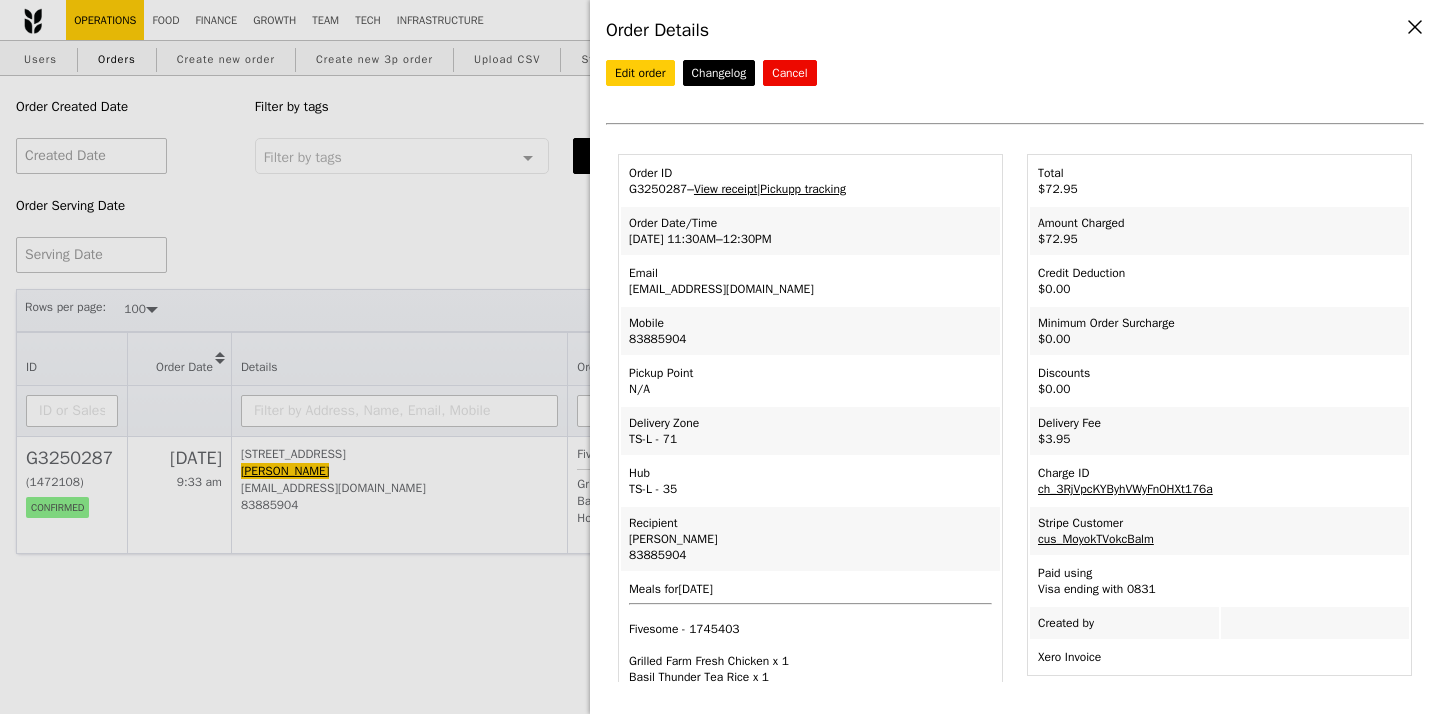 click on "View receipt" at bounding box center [725, 189] 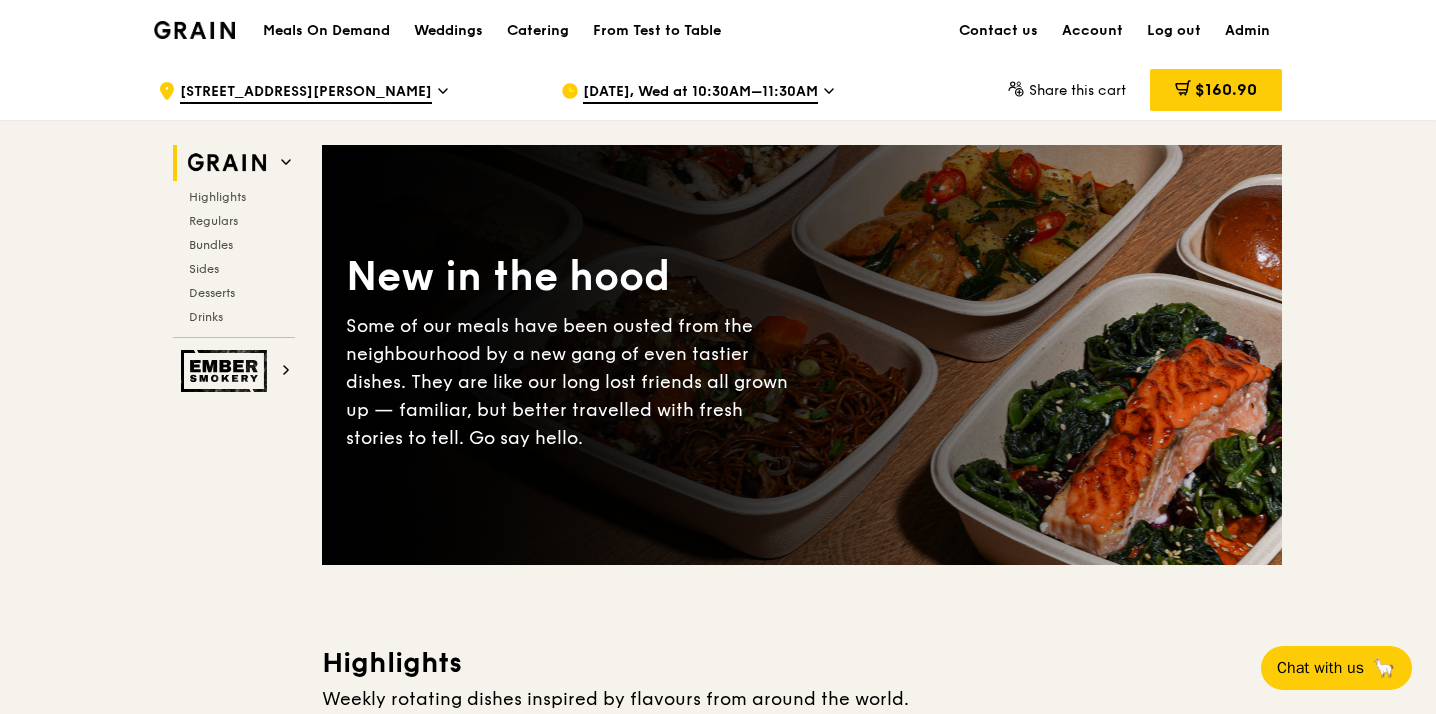scroll, scrollTop: 0, scrollLeft: 0, axis: both 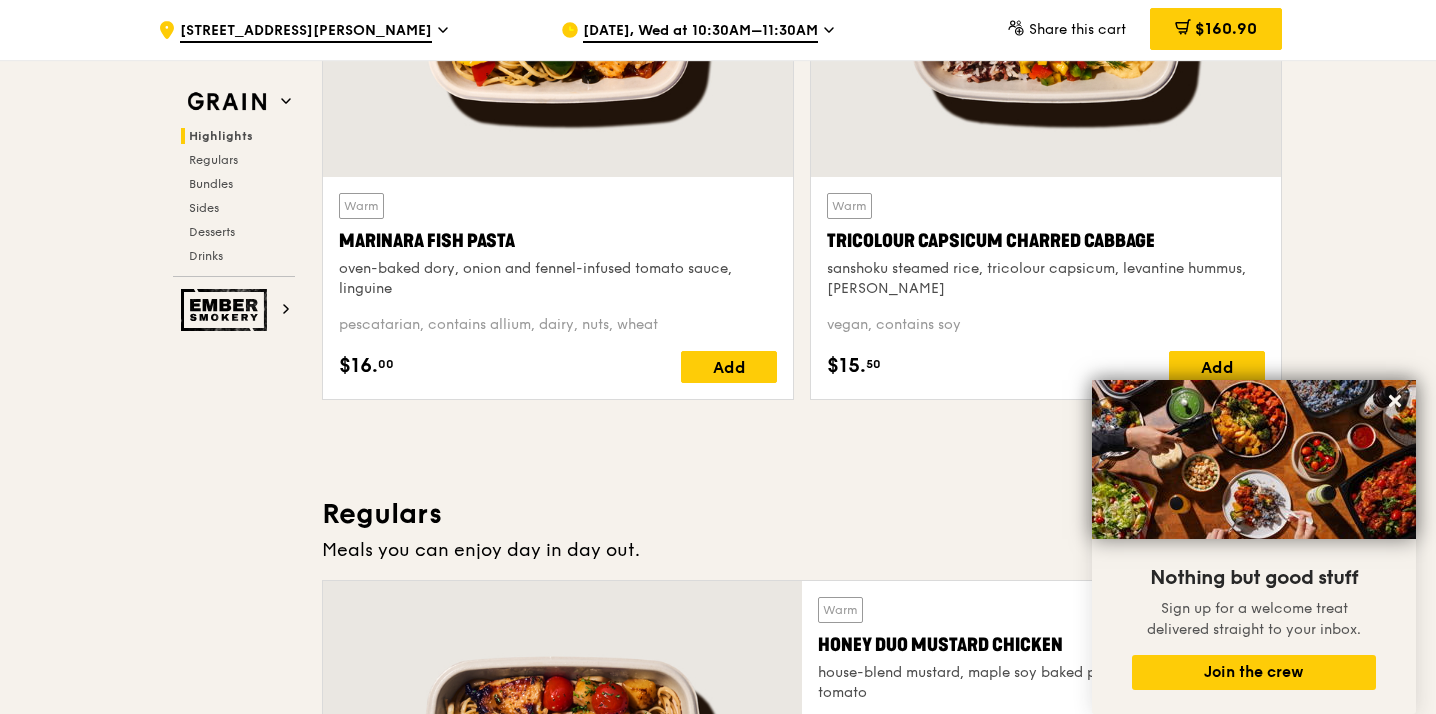 drag, startPoint x: 829, startPoint y: 241, endPoint x: 1154, endPoint y: 250, distance: 325.1246 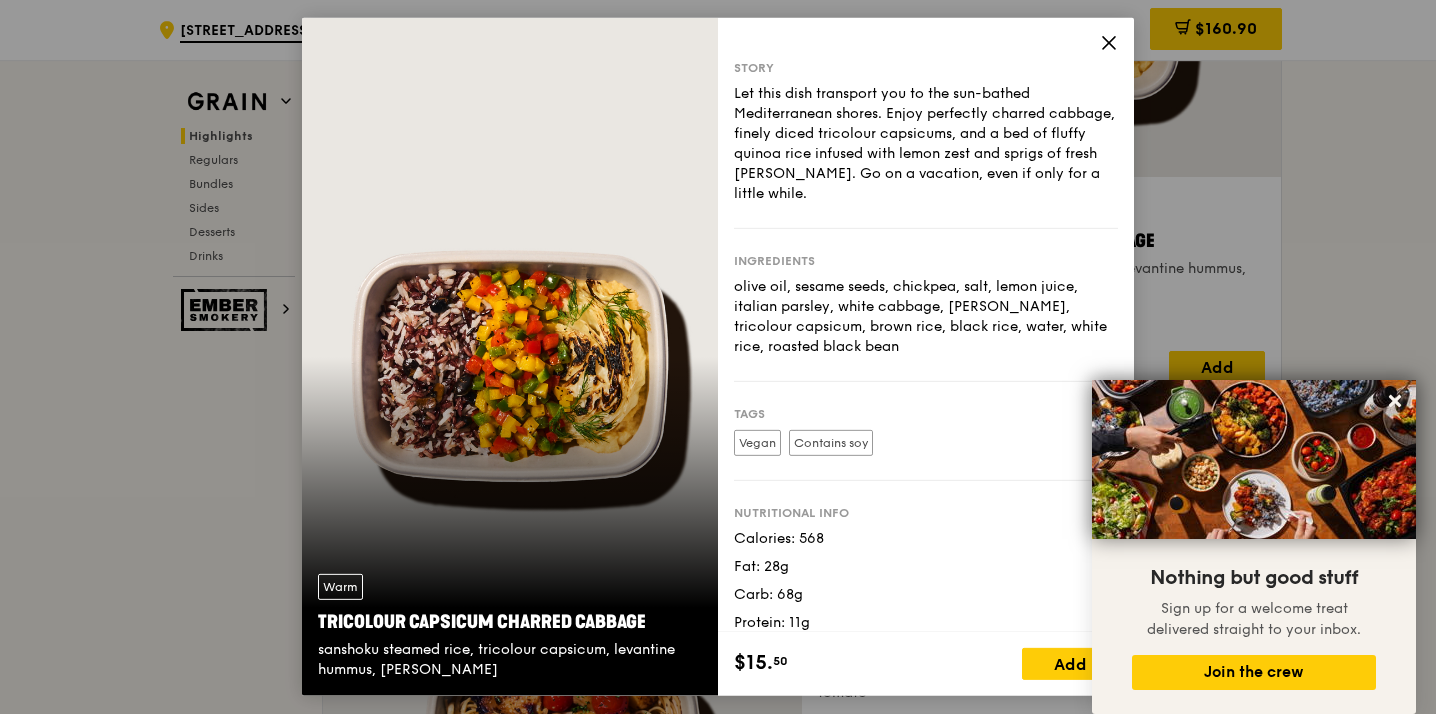click 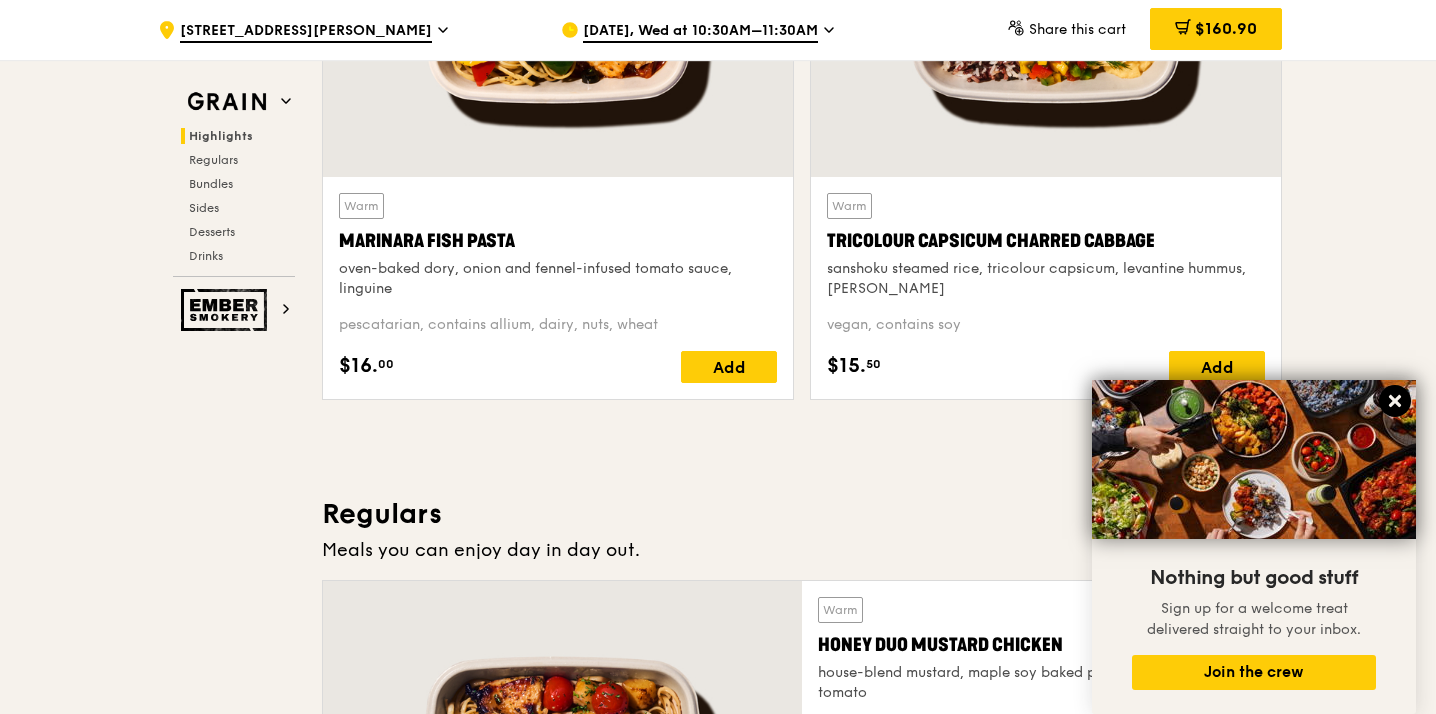 click 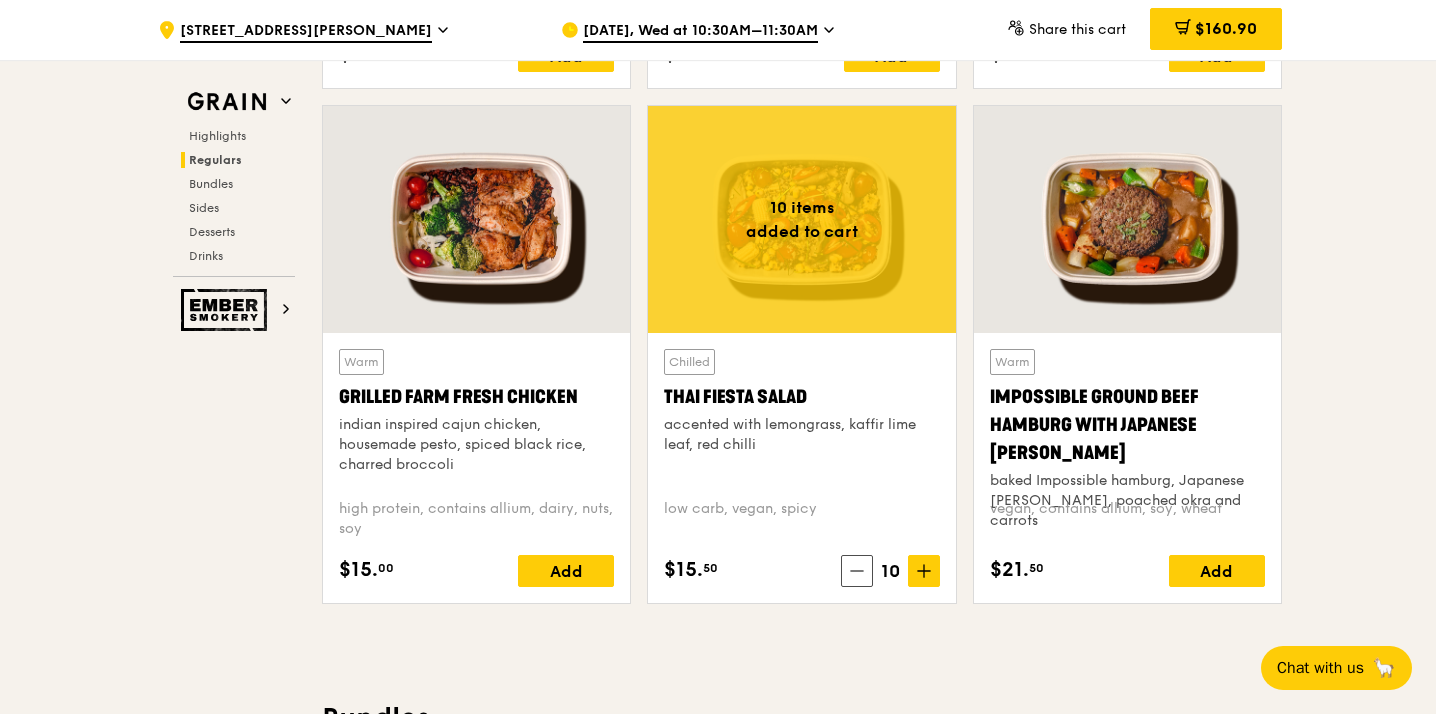 scroll, scrollTop: 2268, scrollLeft: 0, axis: vertical 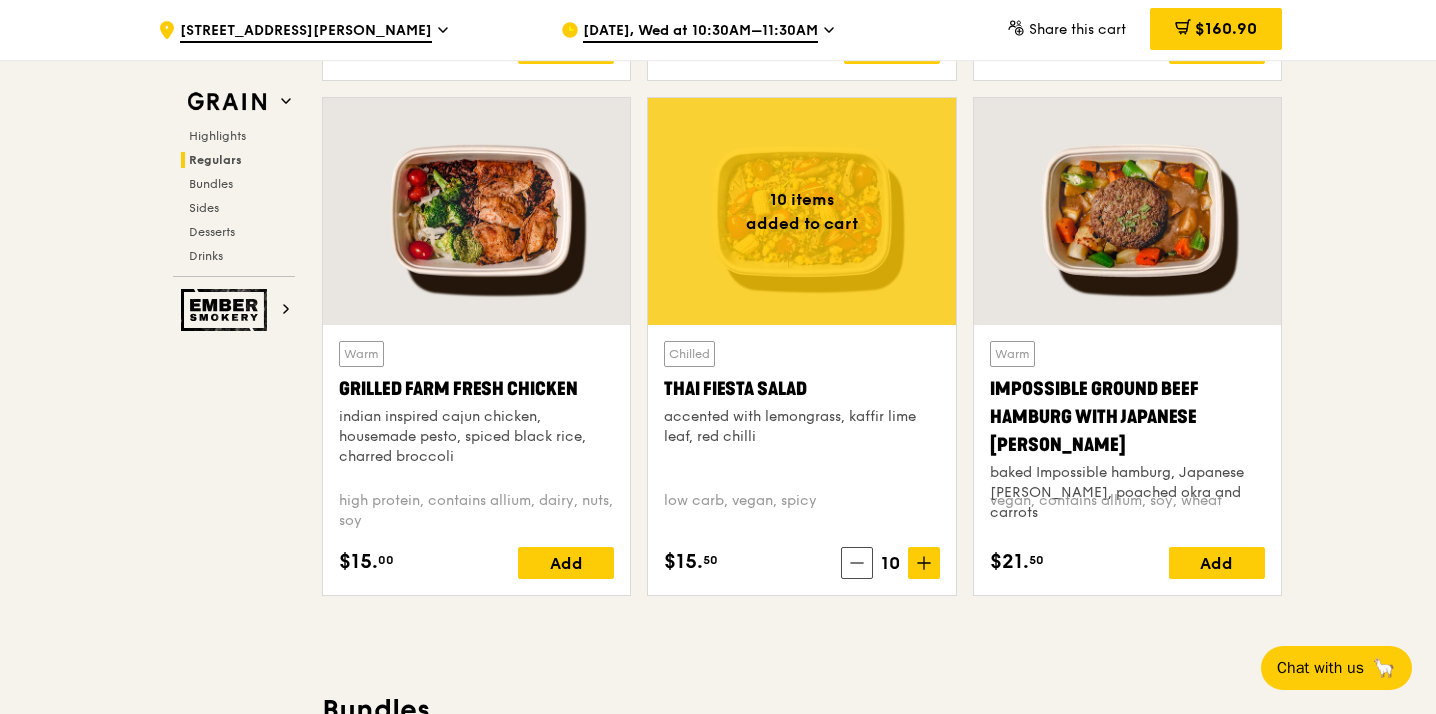 click on "Grilled Farm Fresh Chicken" at bounding box center [476, 389] 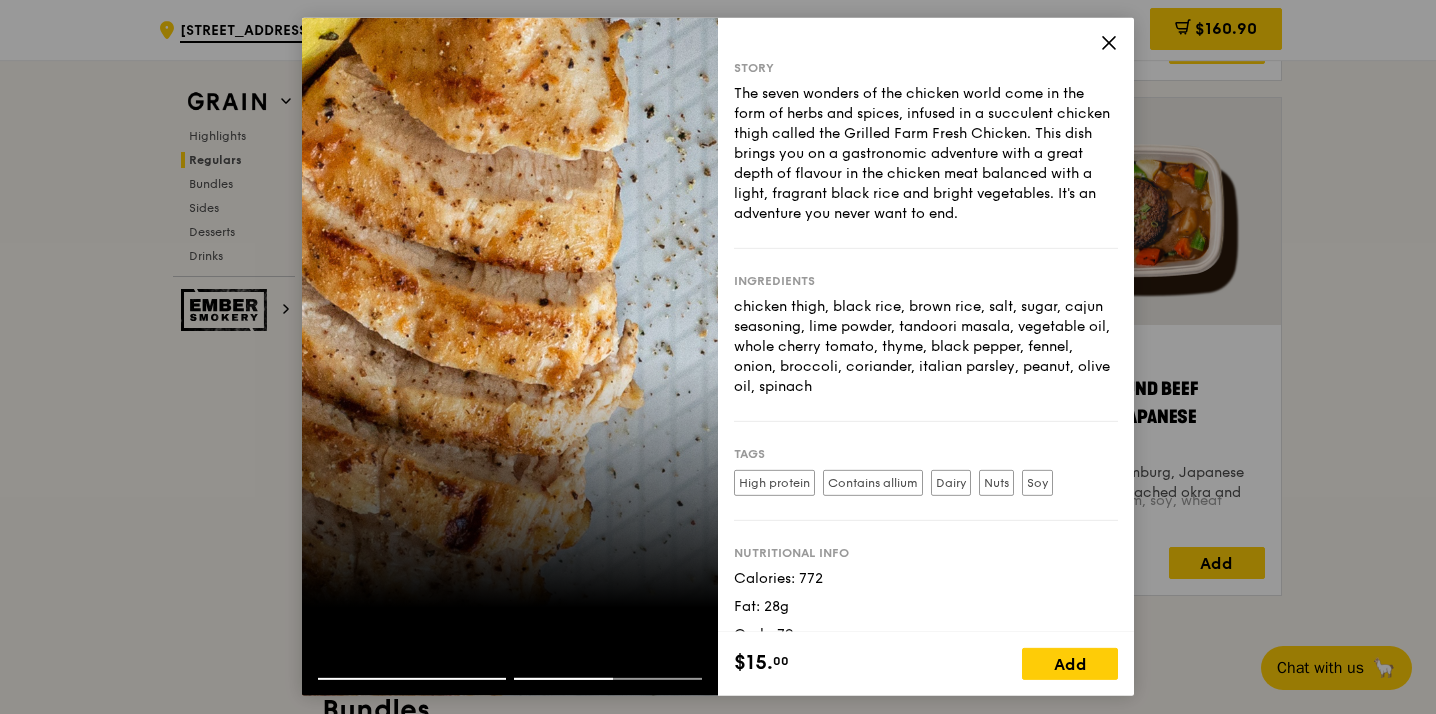 click 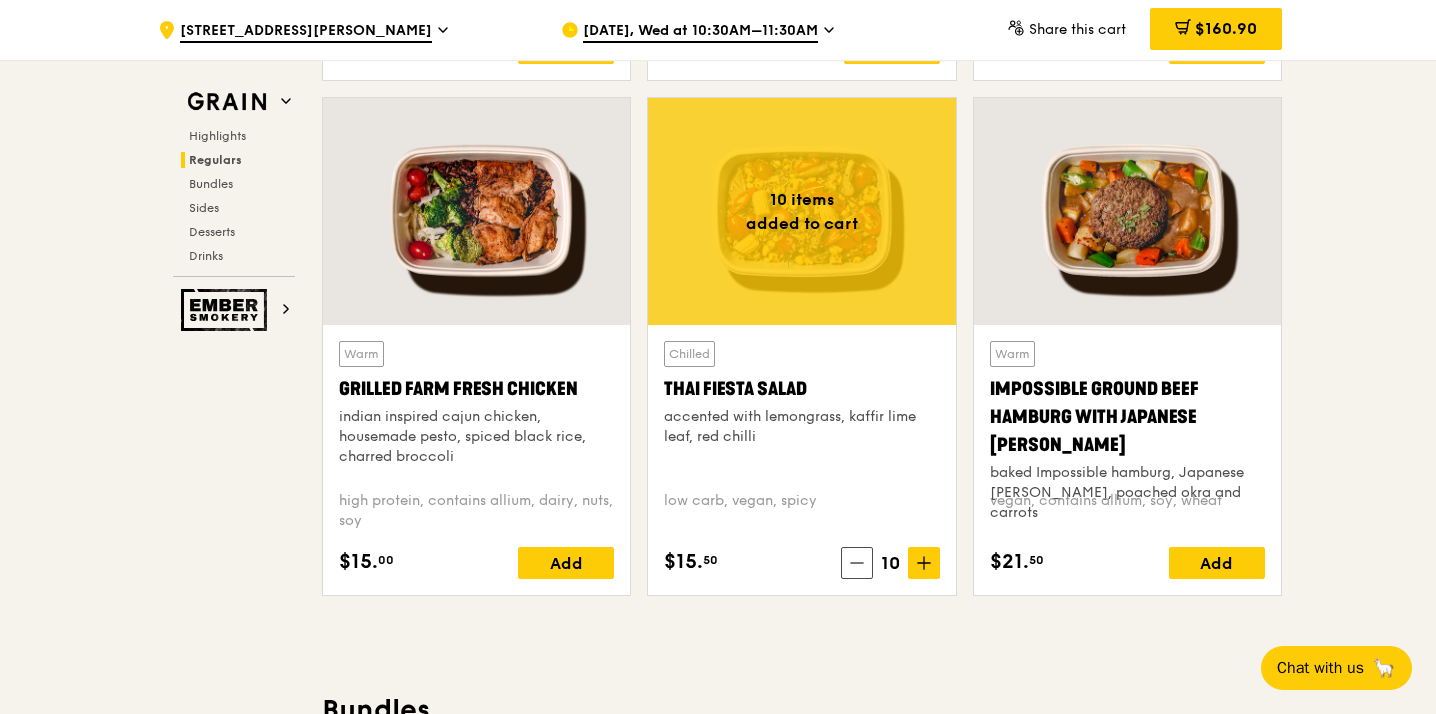 drag, startPoint x: 334, startPoint y: 389, endPoint x: 620, endPoint y: 390, distance: 286.00174 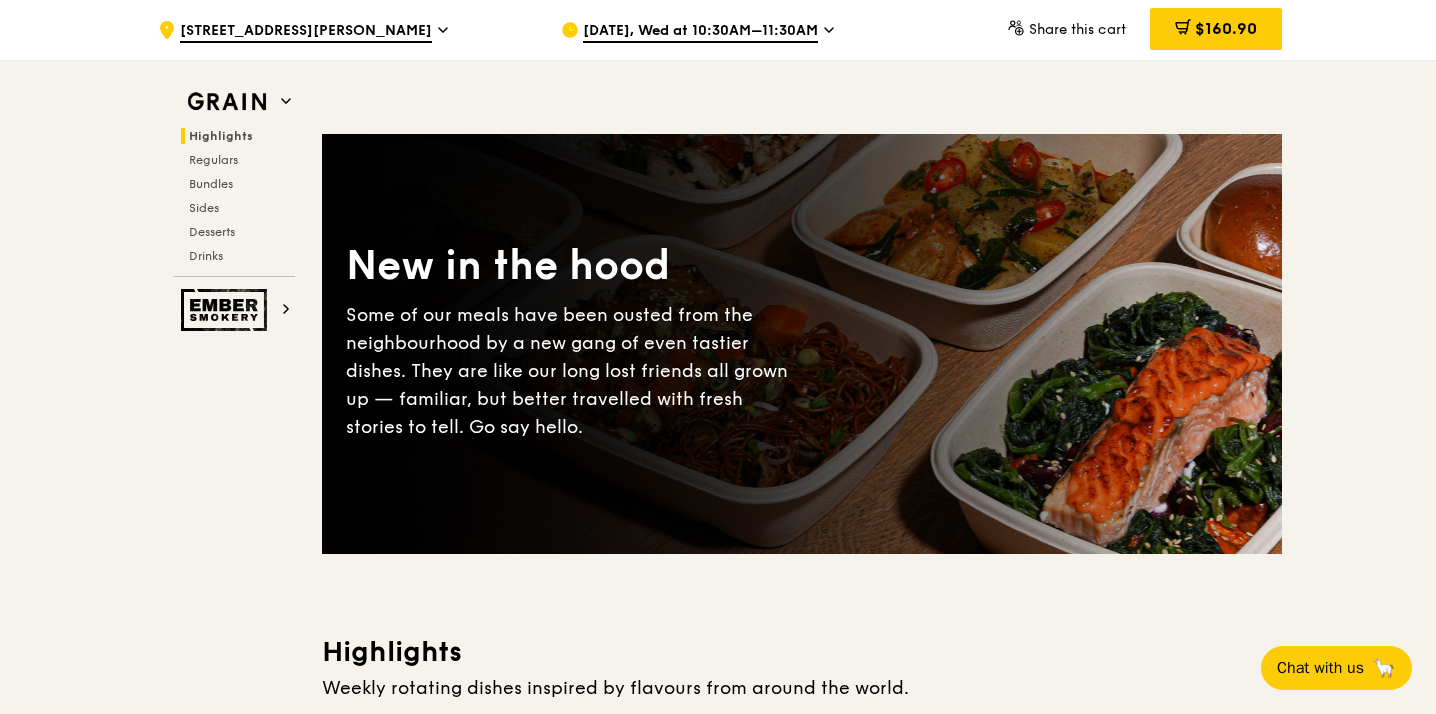 scroll, scrollTop: 0, scrollLeft: 0, axis: both 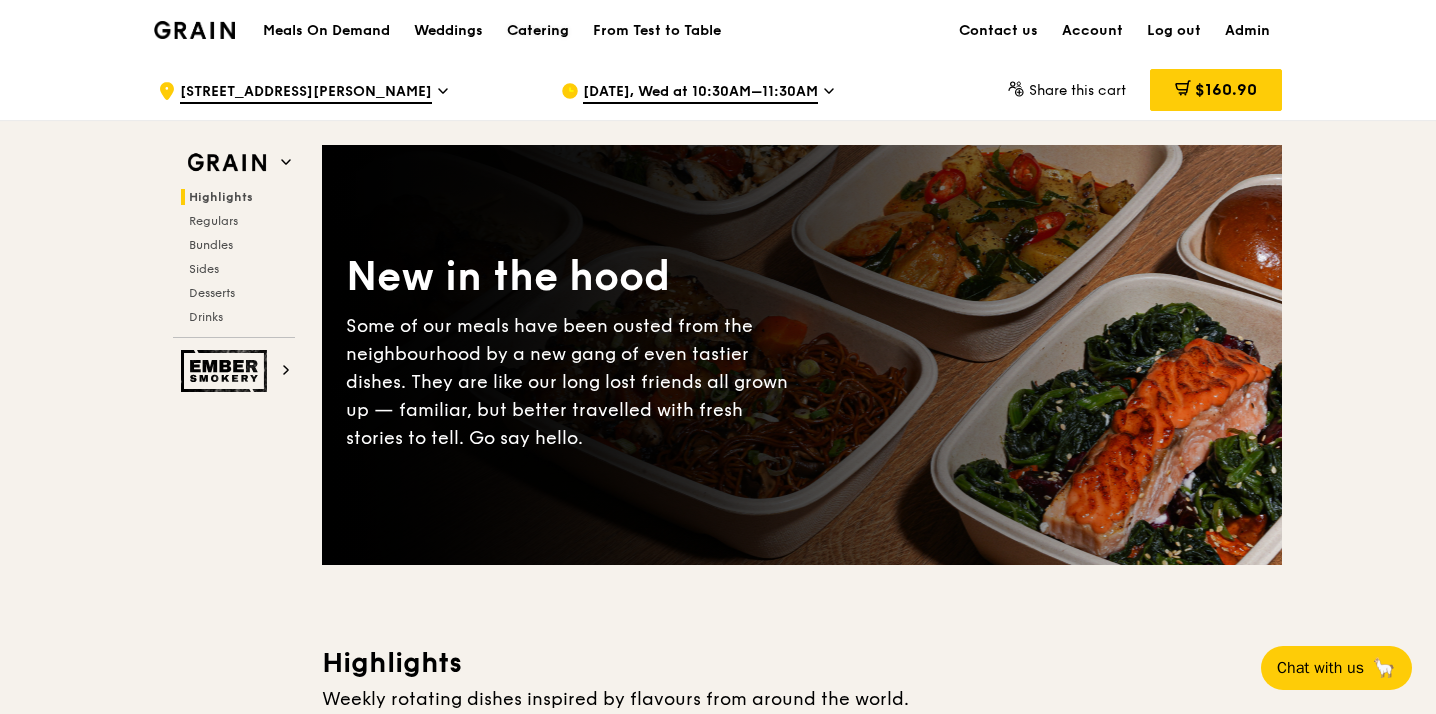 click on "Catering" at bounding box center (538, 31) 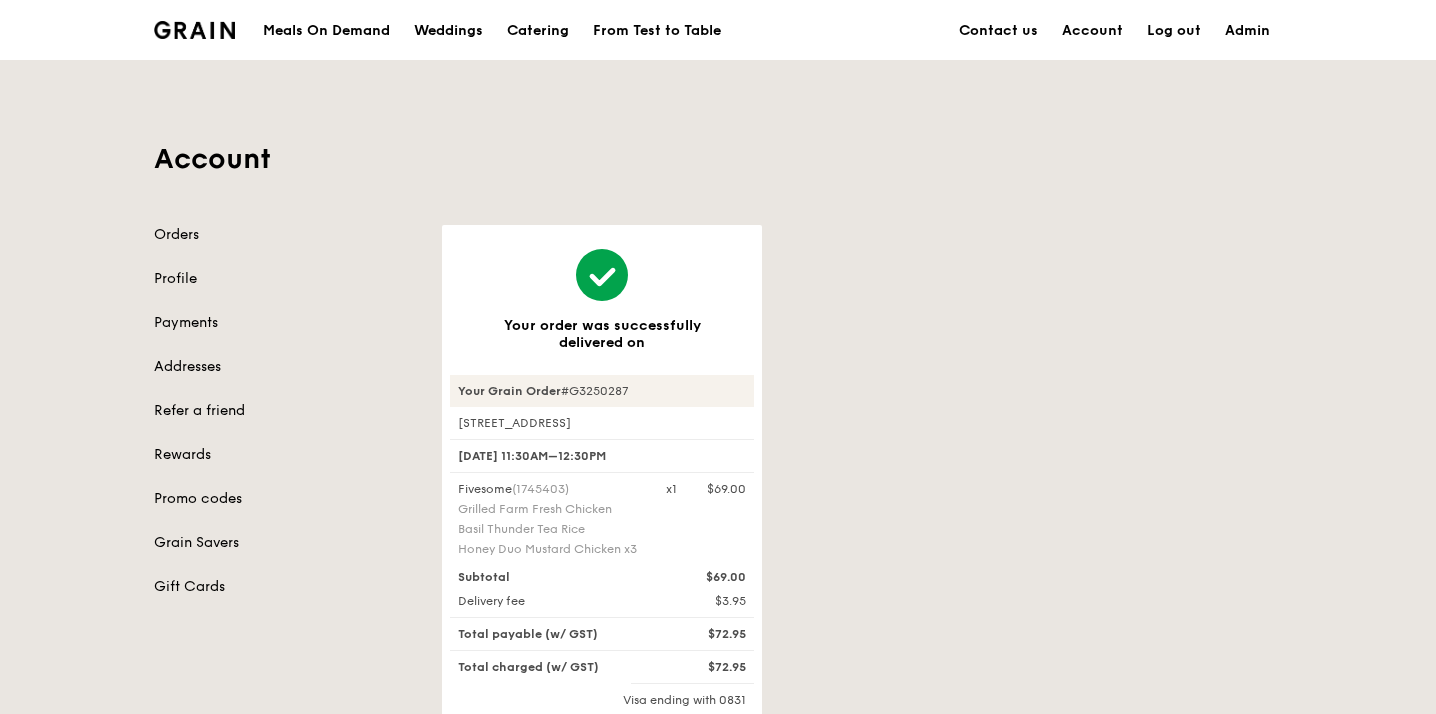 scroll, scrollTop: 0, scrollLeft: 0, axis: both 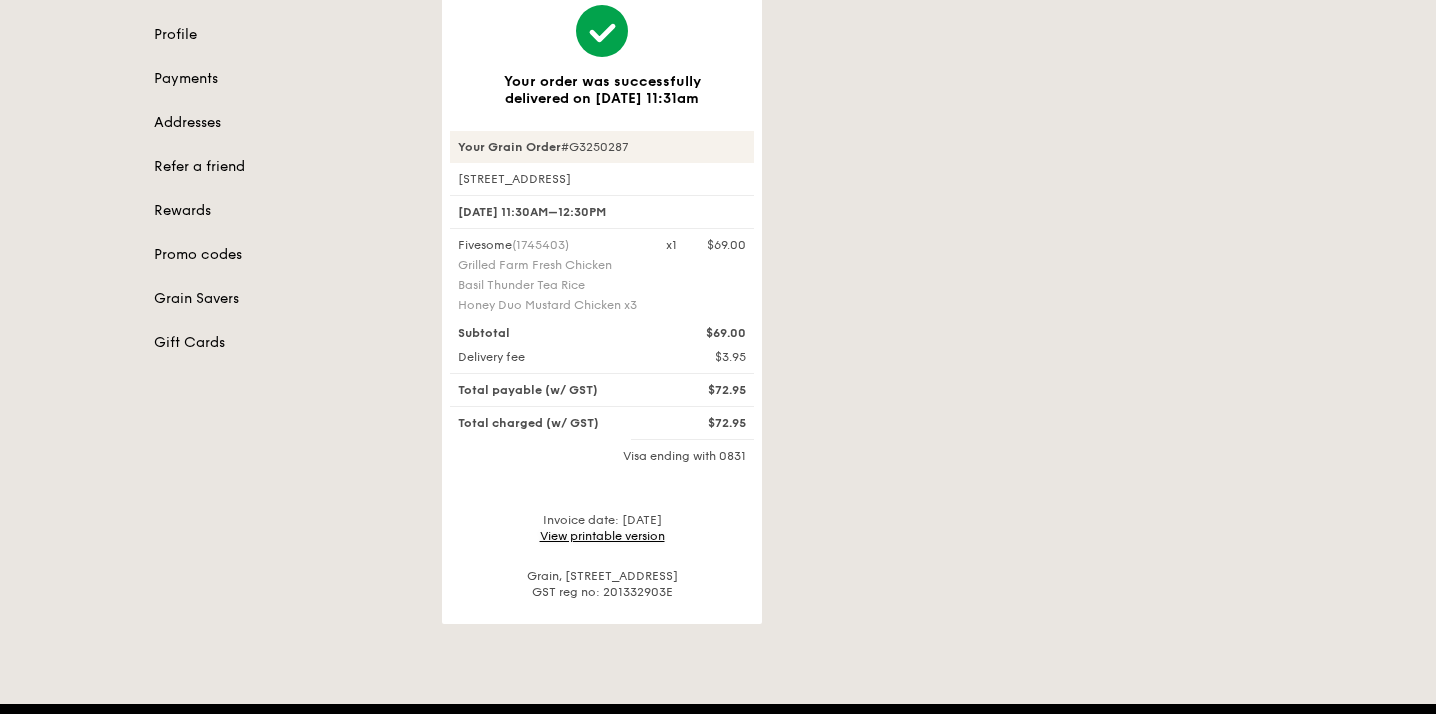 click on "View printable version" at bounding box center (602, 536) 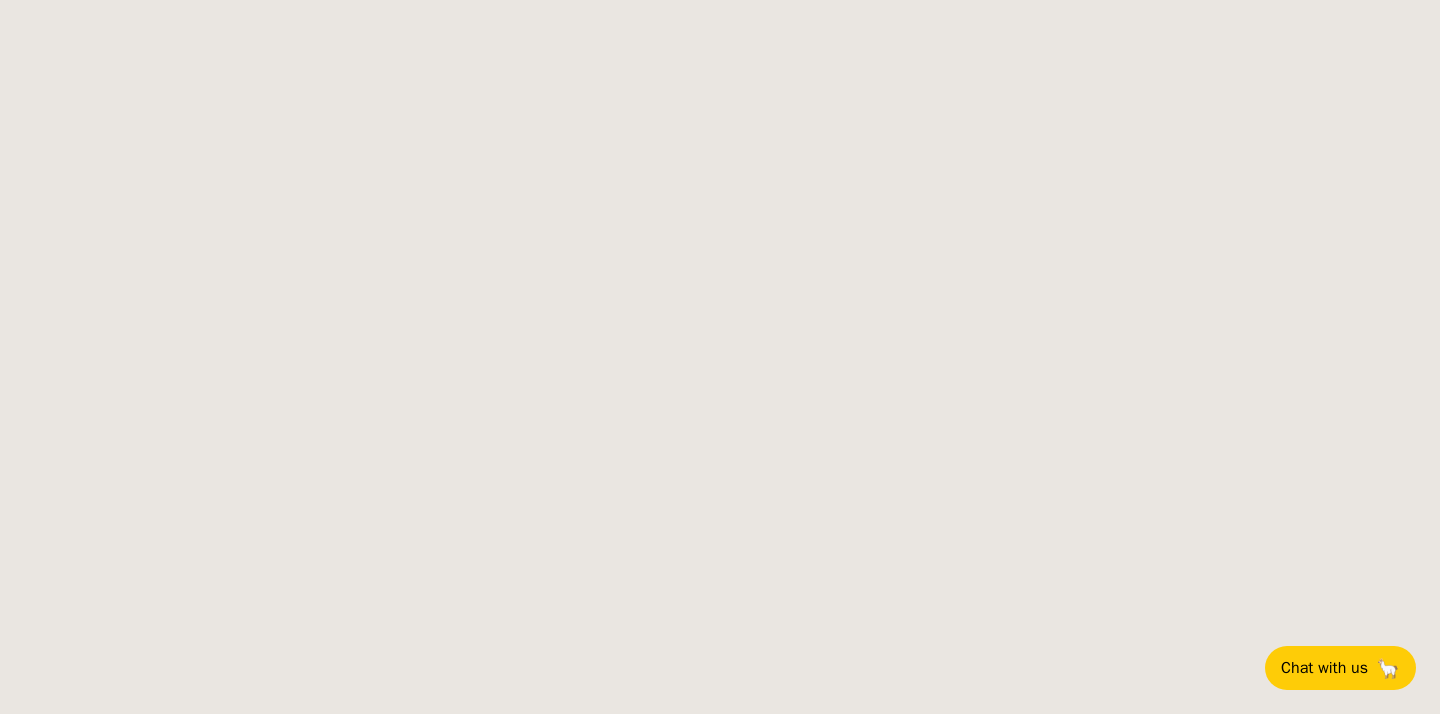 scroll, scrollTop: 0, scrollLeft: 0, axis: both 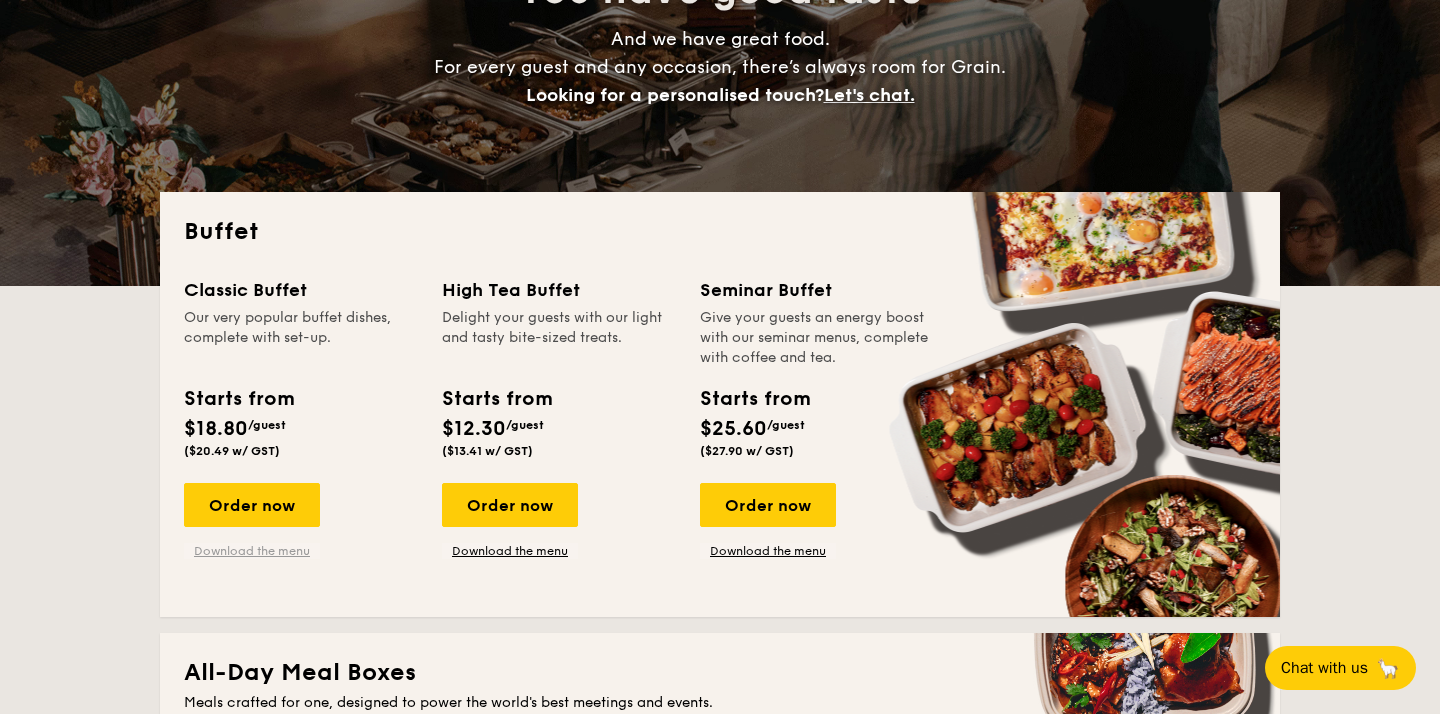click on "Download the menu" at bounding box center (252, 551) 